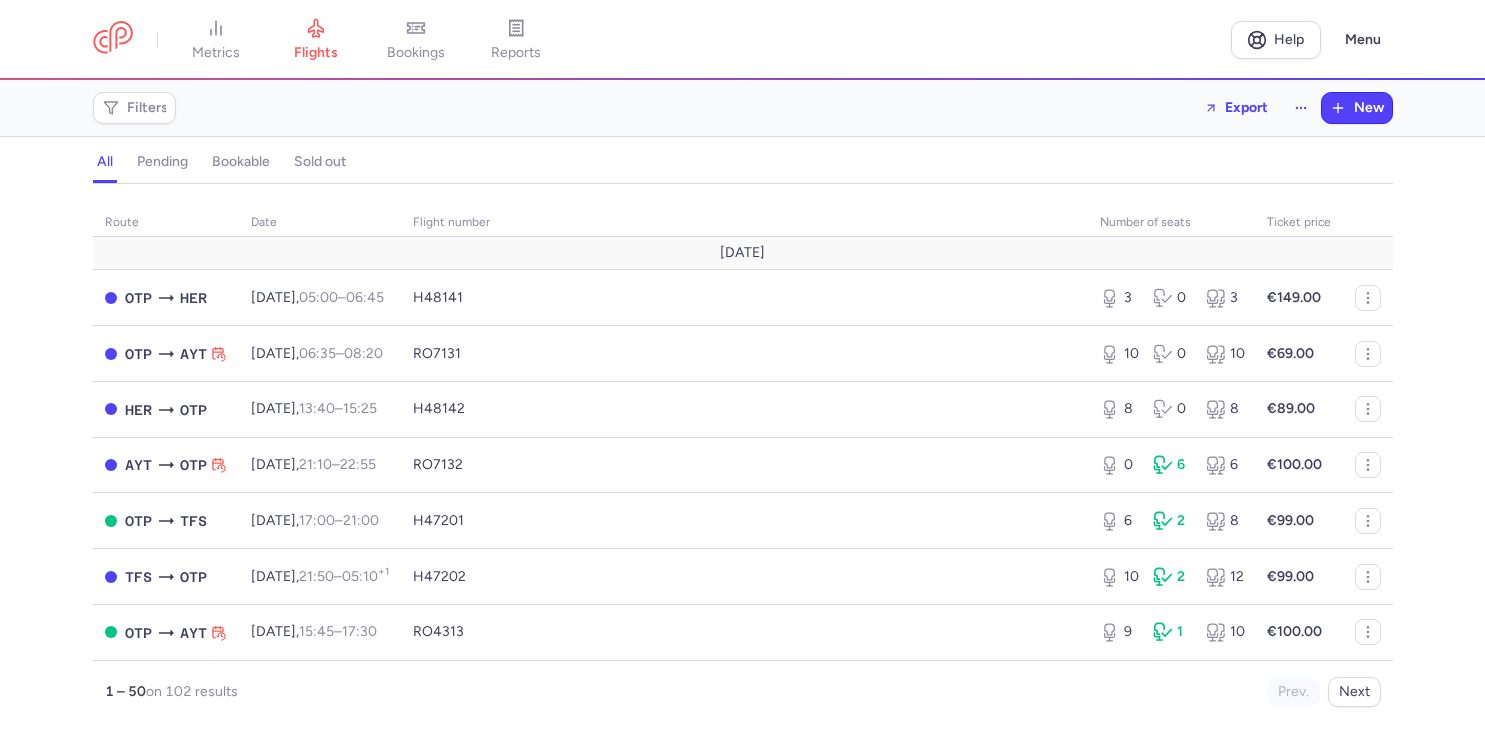 scroll, scrollTop: 0, scrollLeft: 0, axis: both 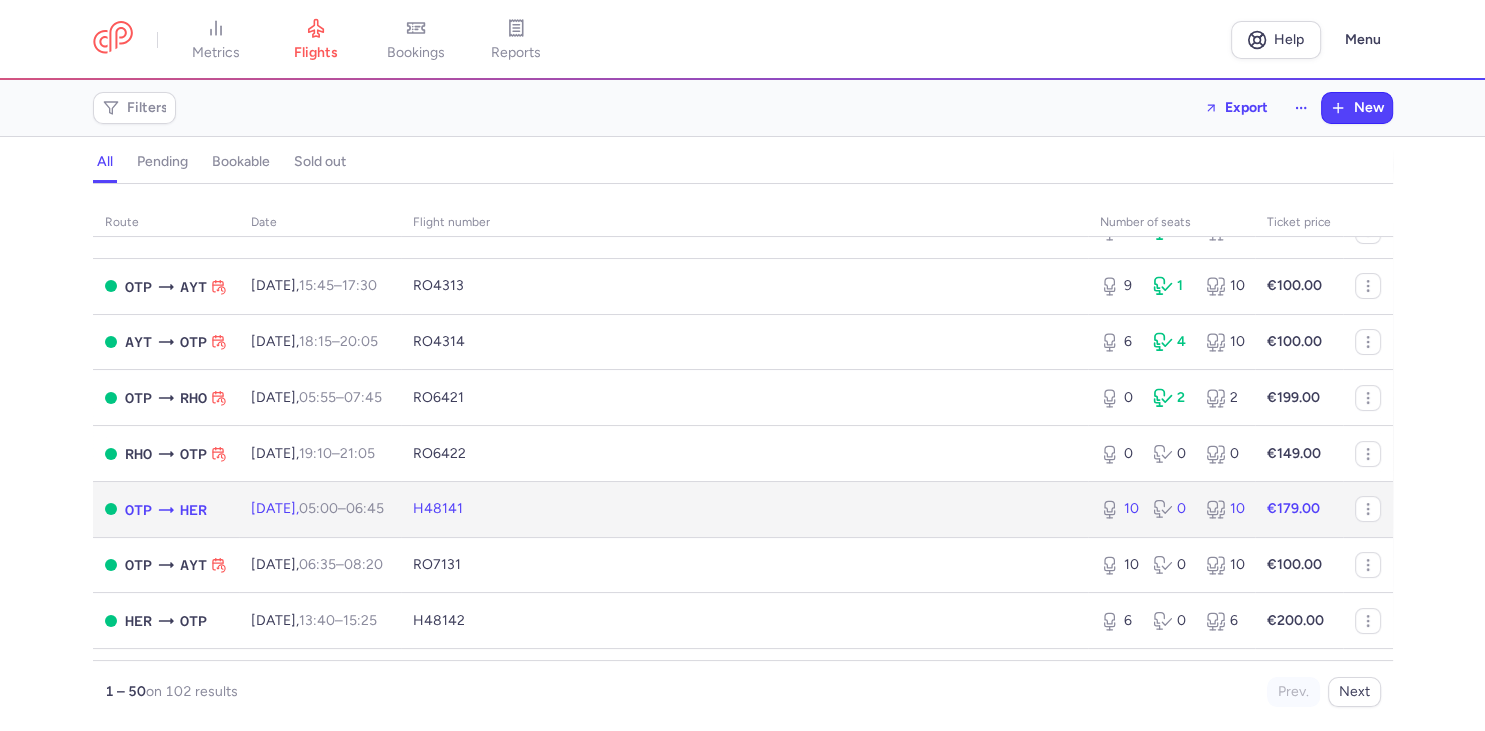 click on "€179.00" at bounding box center [1293, 508] 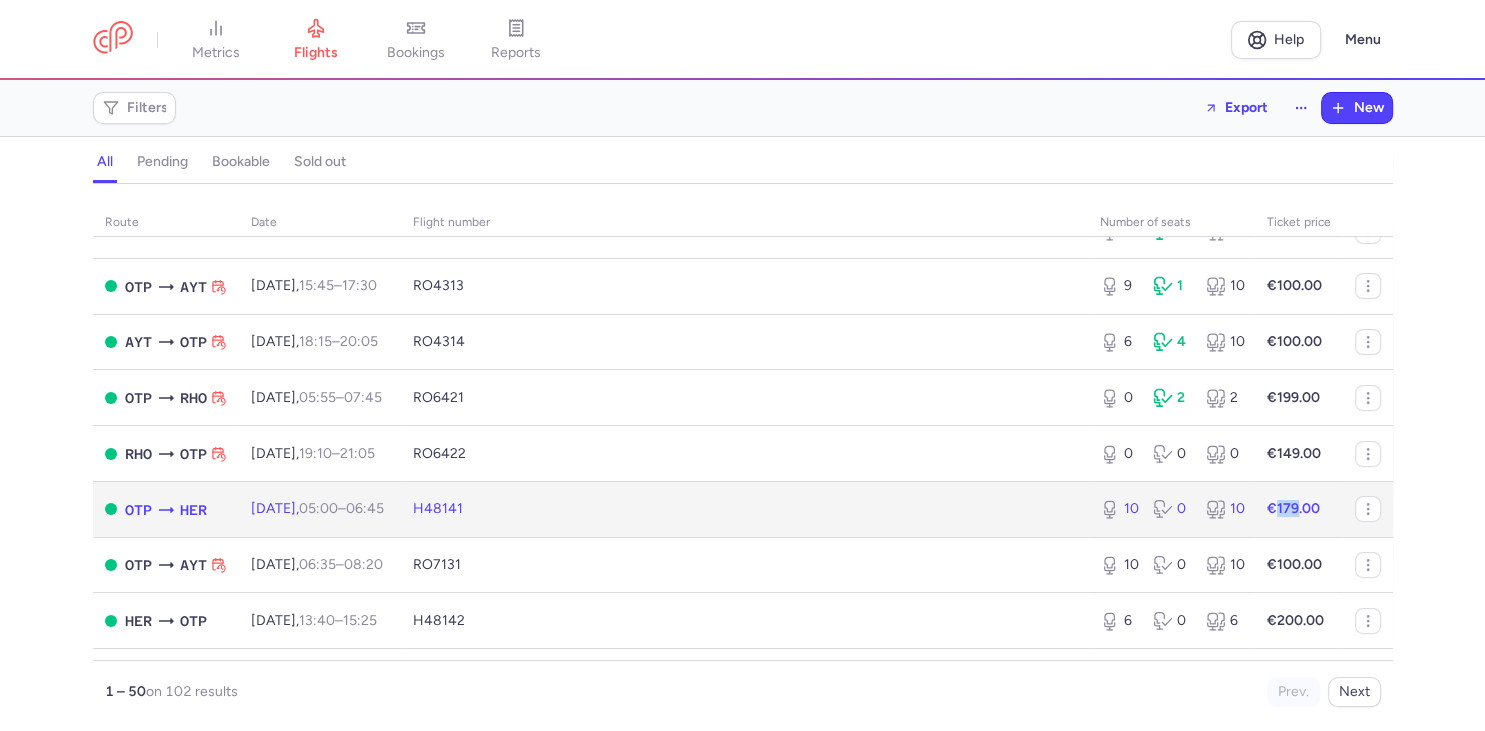 click on "€179.00" at bounding box center [1293, 508] 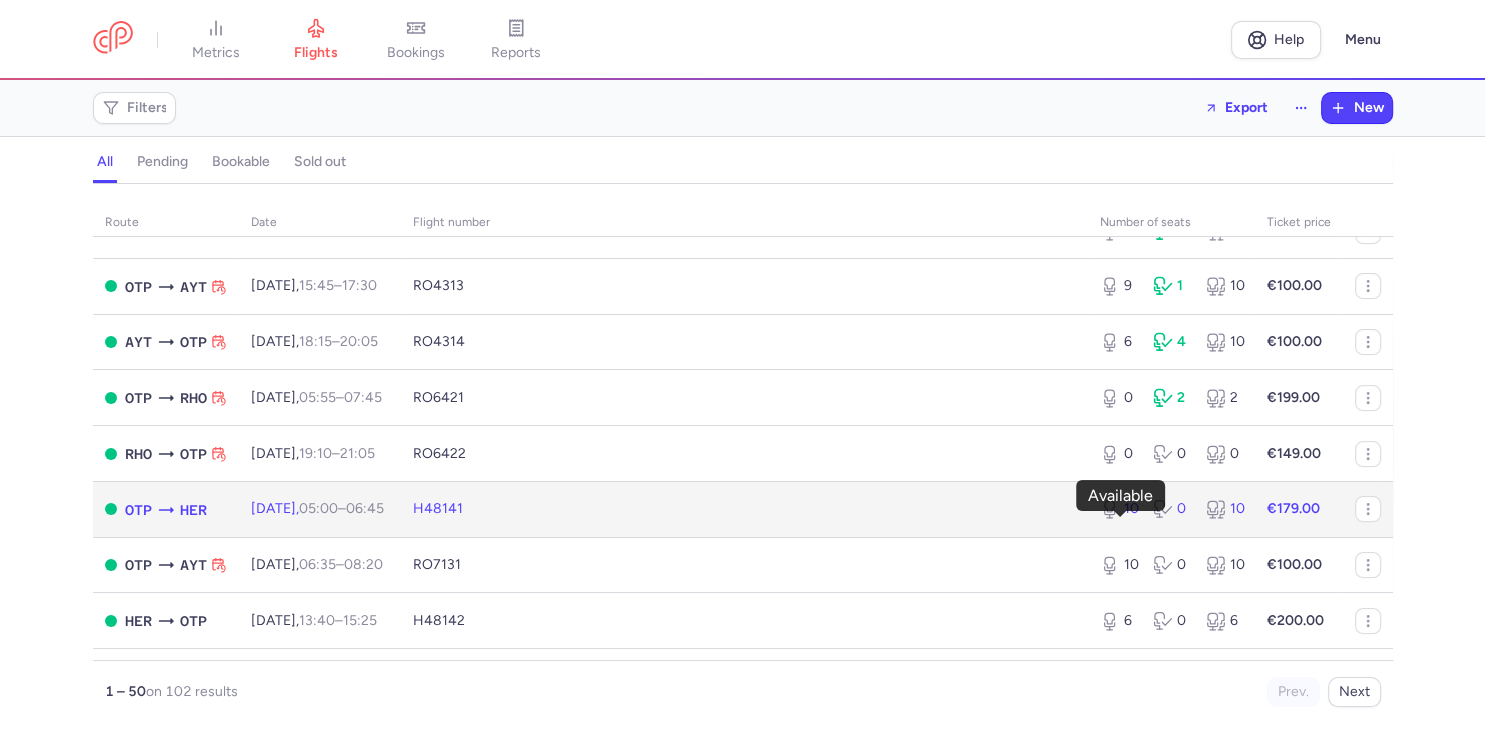 click on "10" at bounding box center [1118, 509] 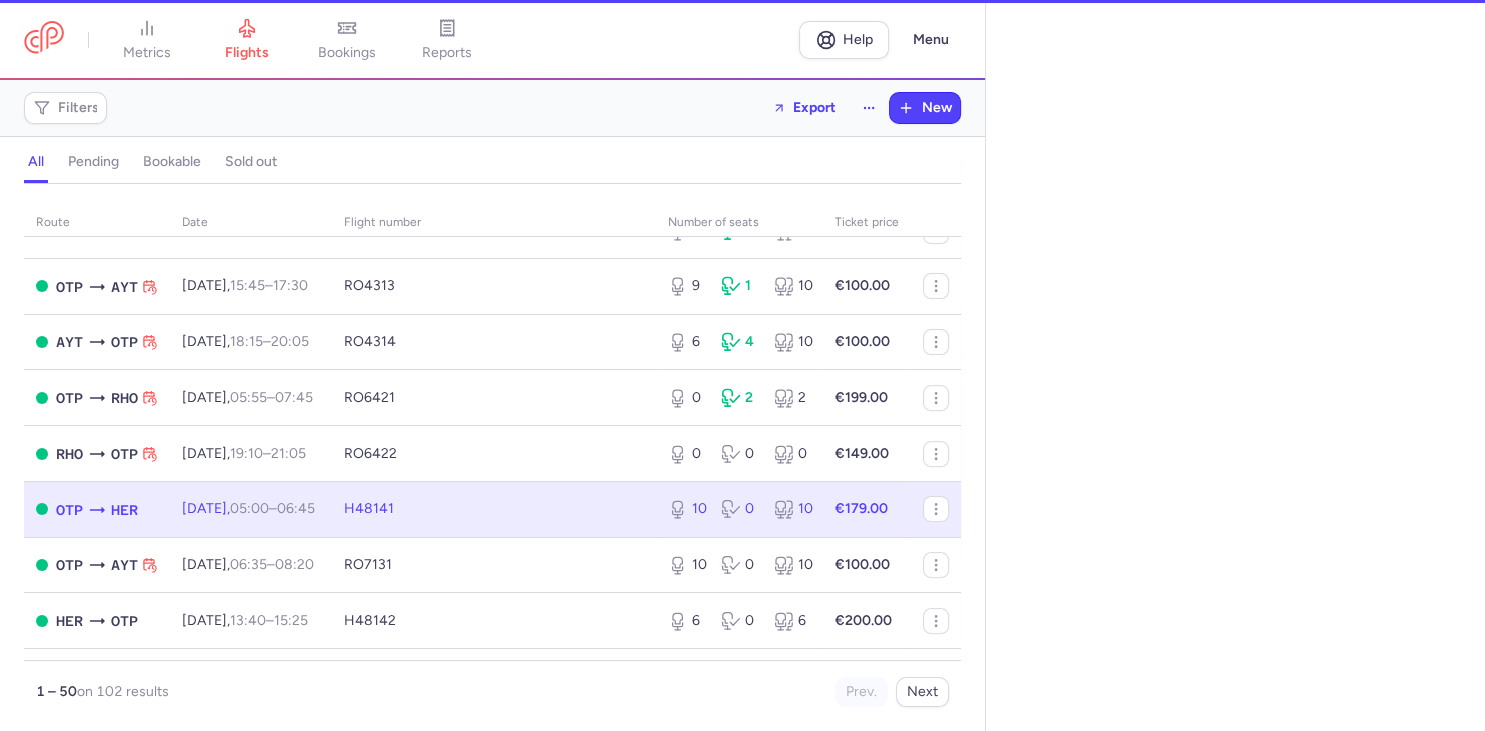 select on "days" 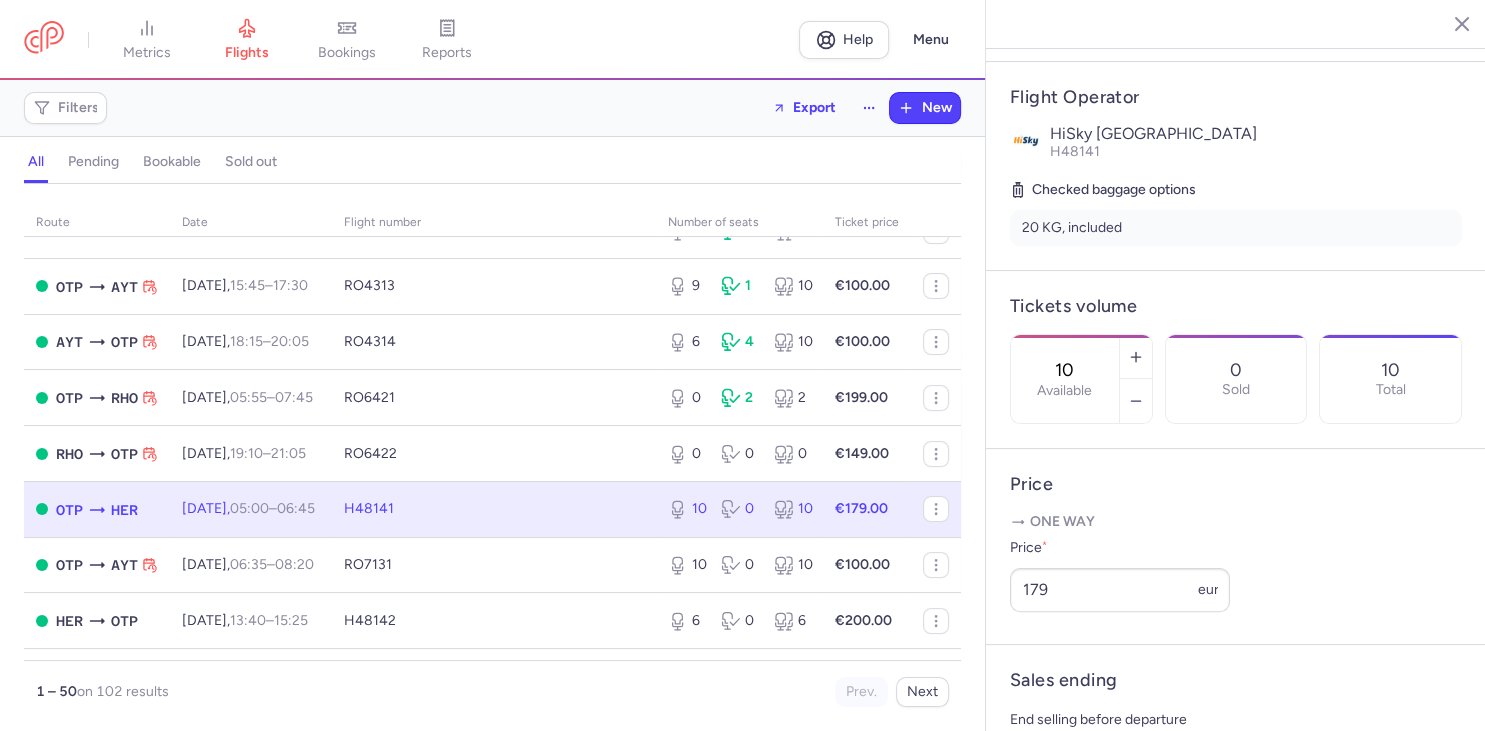scroll, scrollTop: 461, scrollLeft: 0, axis: vertical 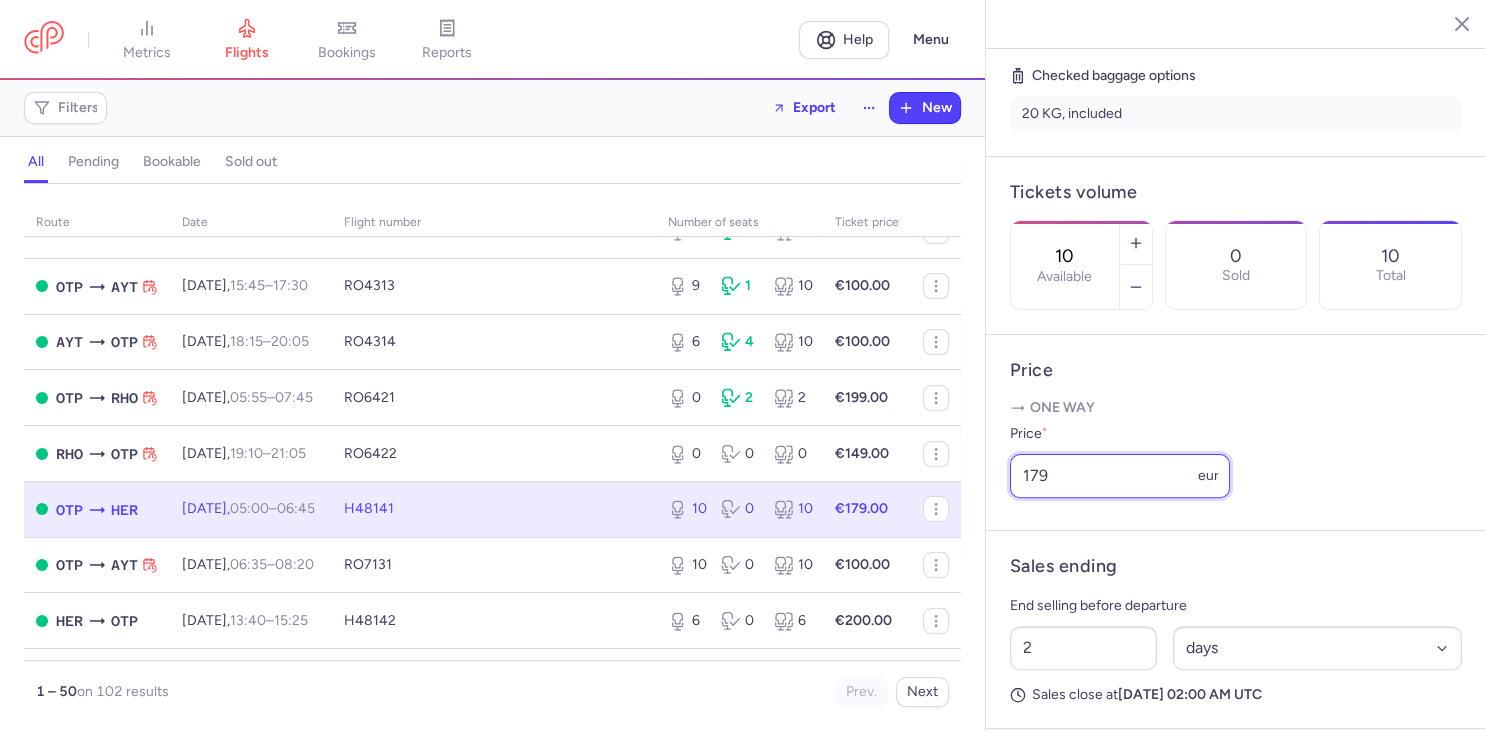 drag, startPoint x: 1052, startPoint y: 422, endPoint x: 942, endPoint y: 422, distance: 110 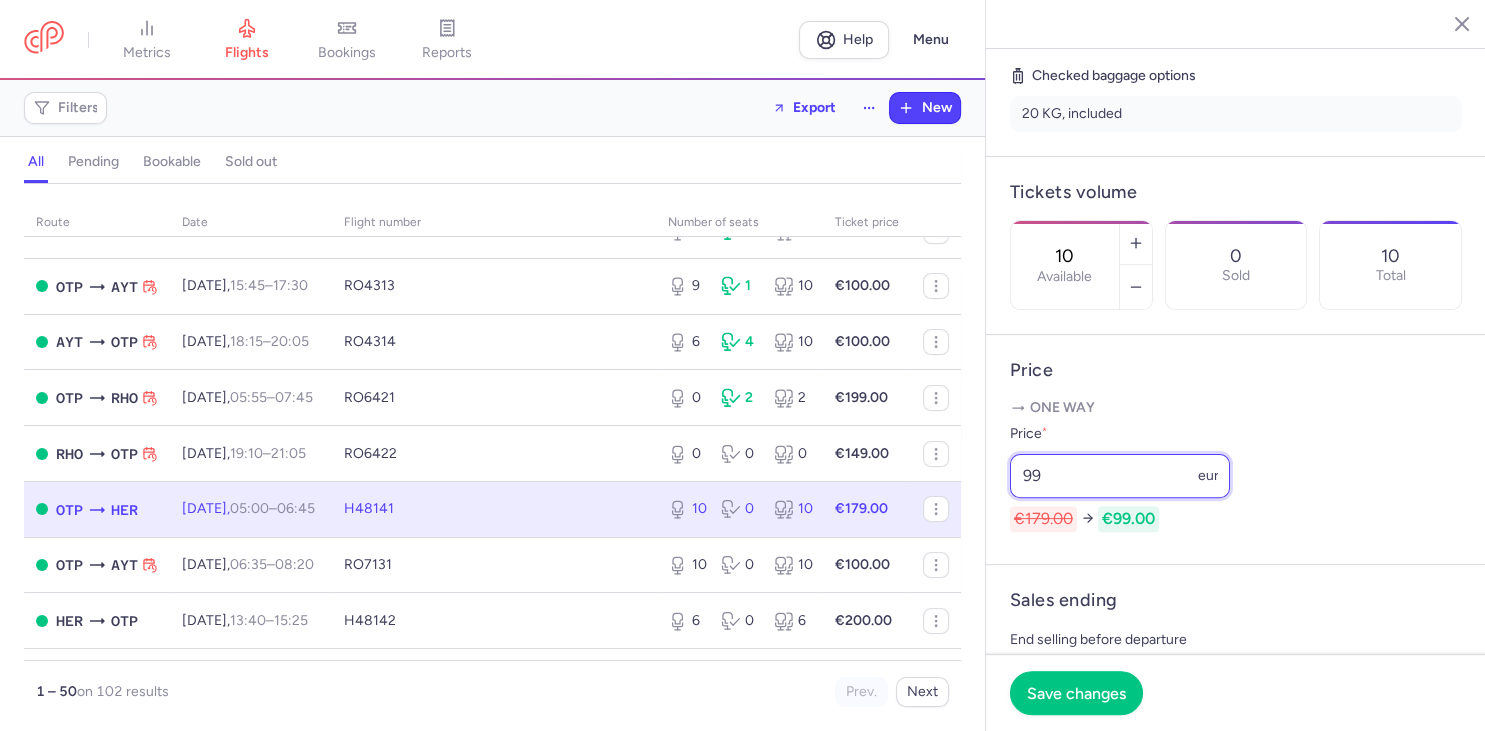 type on "99" 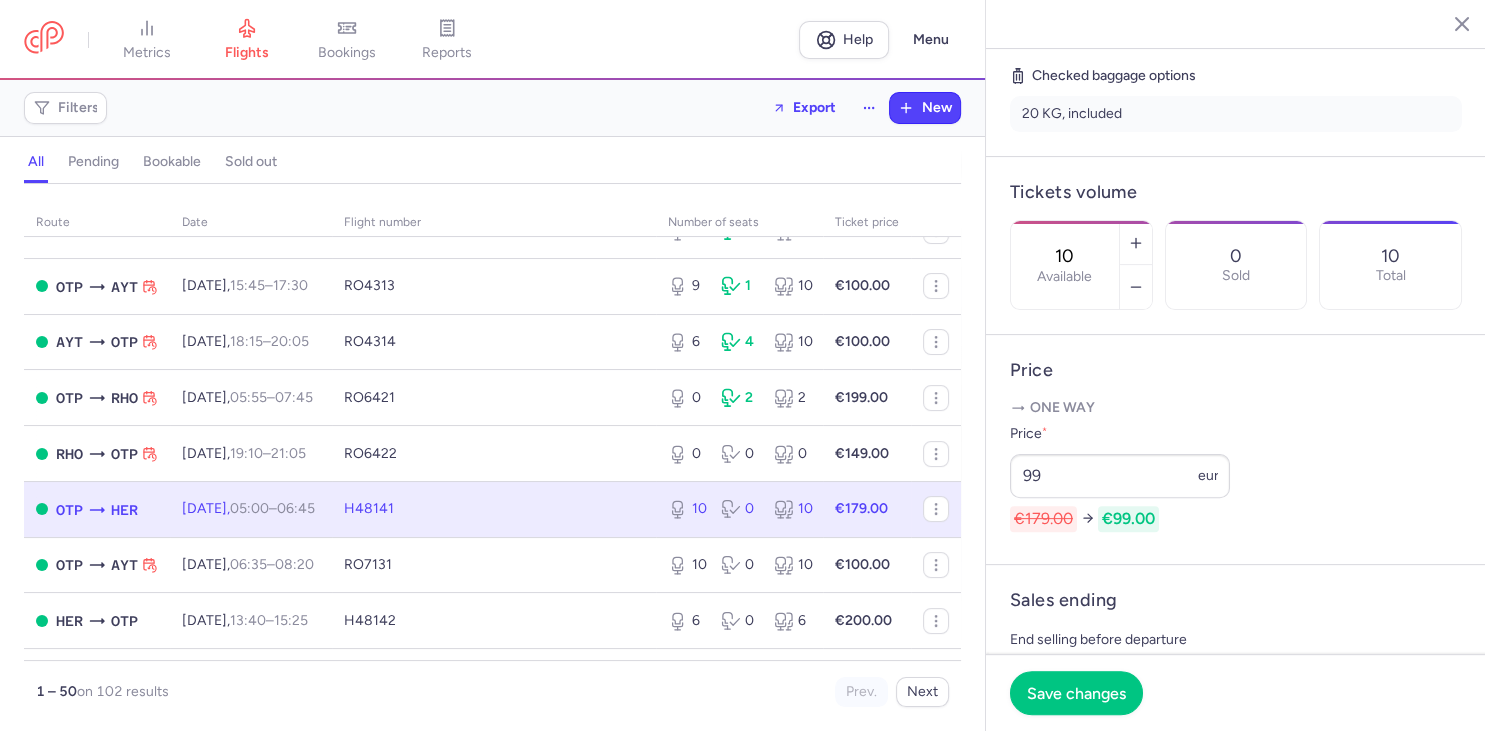 drag, startPoint x: 994, startPoint y: 626, endPoint x: 984, endPoint y: 625, distance: 10.049875 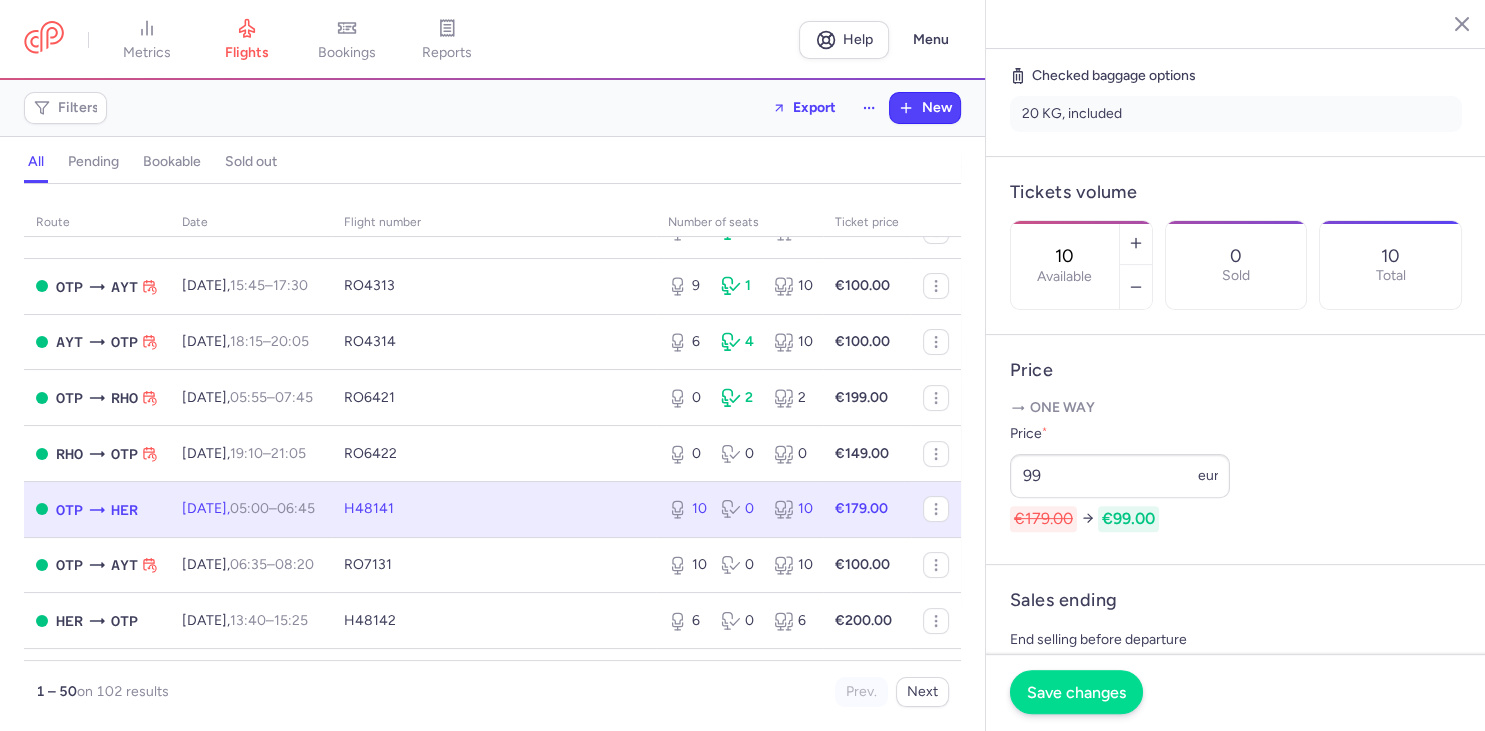 type on "1" 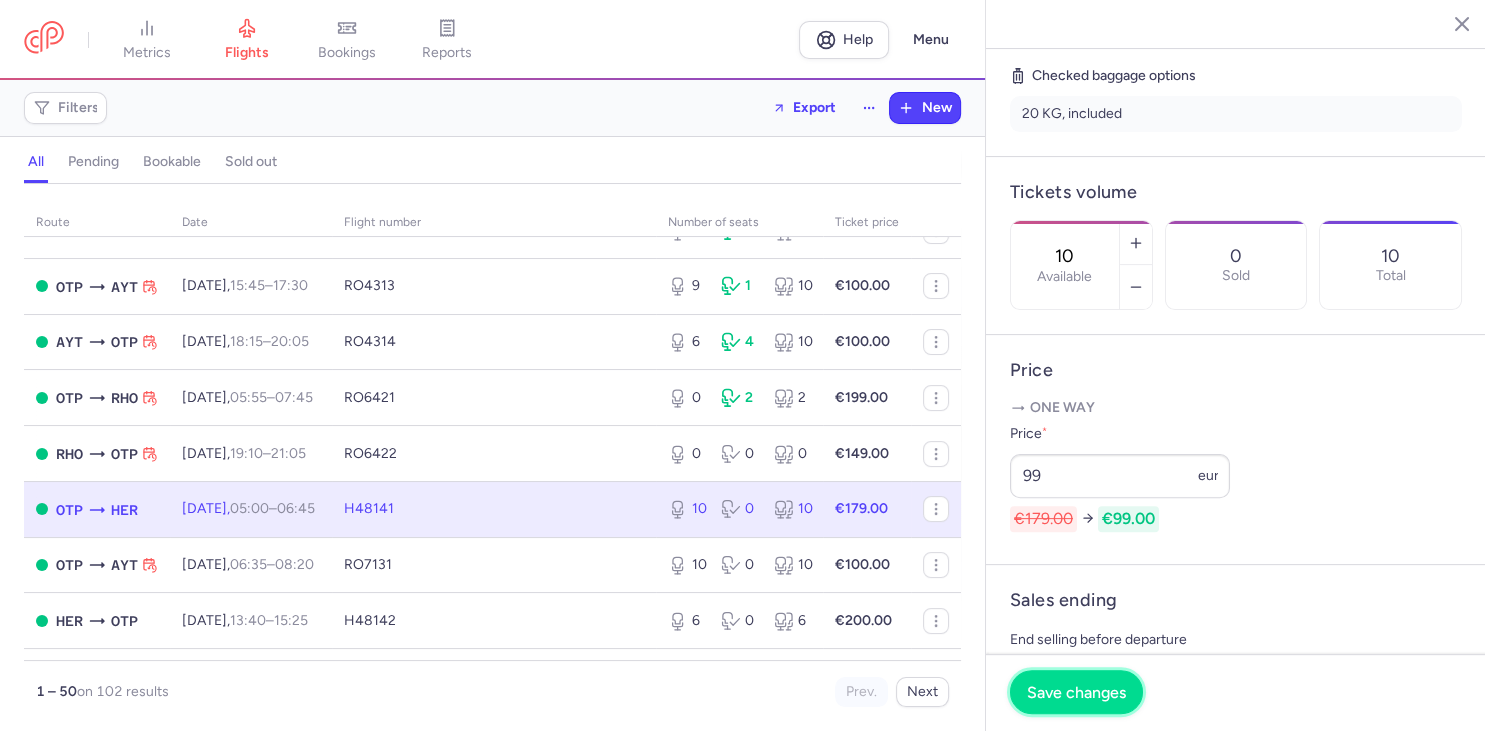 click on "Save changes" at bounding box center [1076, 692] 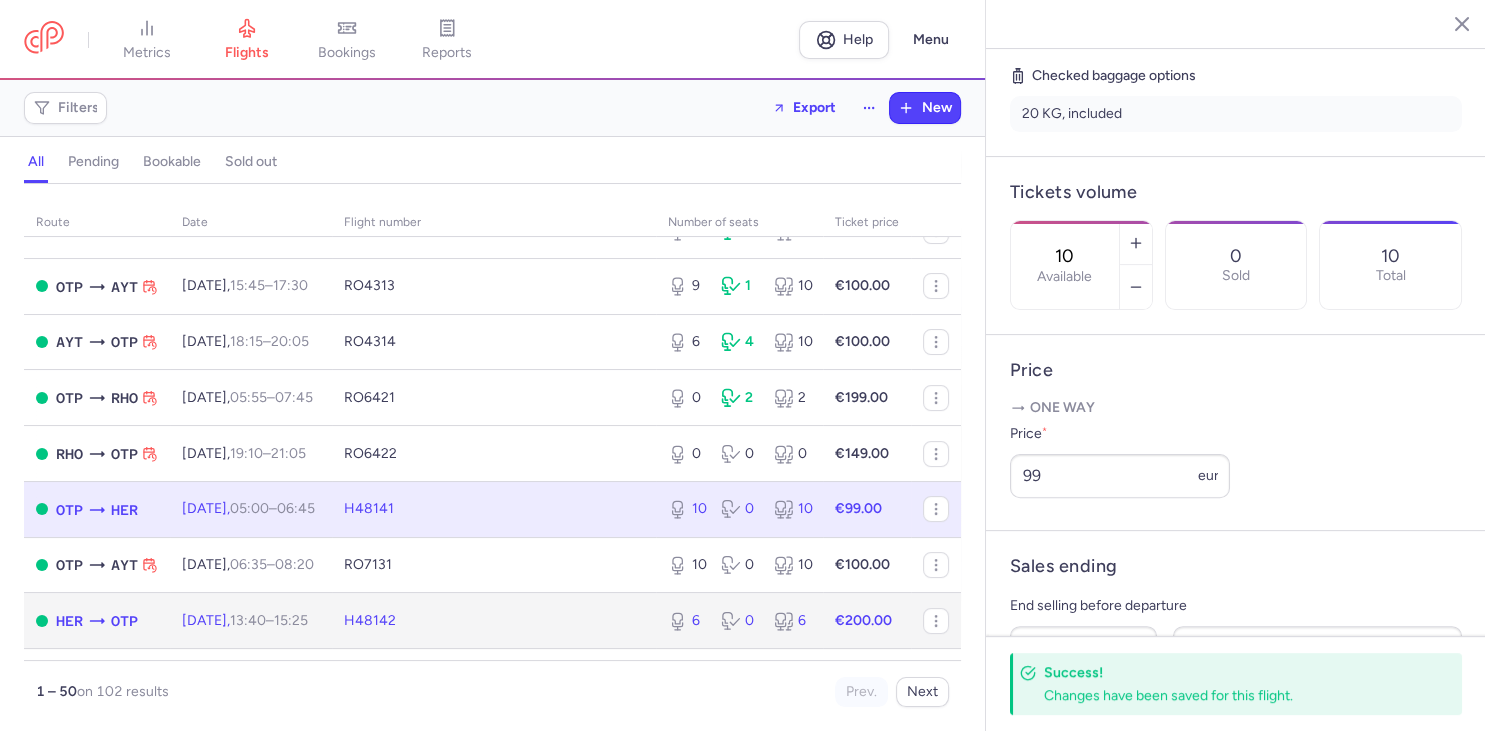 click on "H48142" at bounding box center [370, 620] 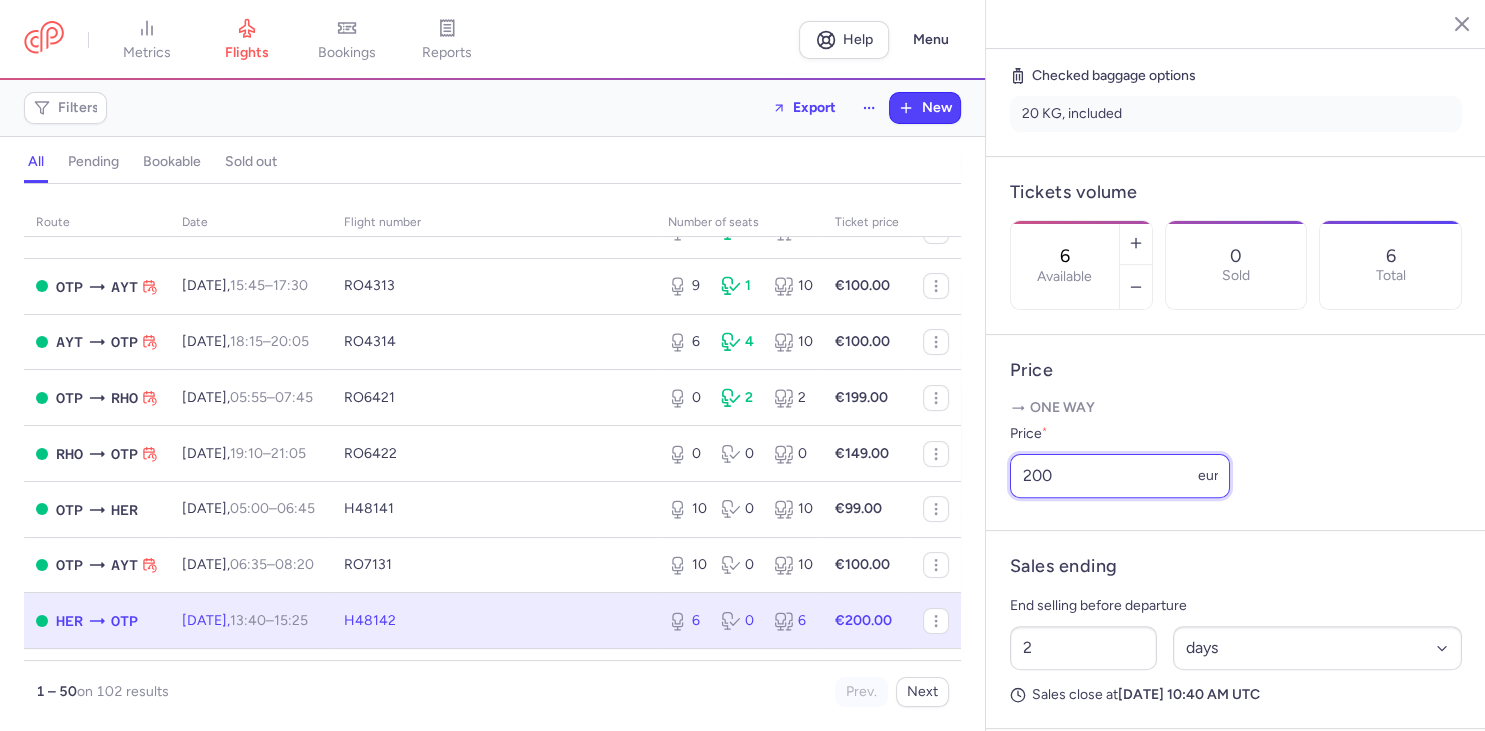 drag, startPoint x: 1063, startPoint y: 434, endPoint x: 940, endPoint y: 421, distance: 123.68508 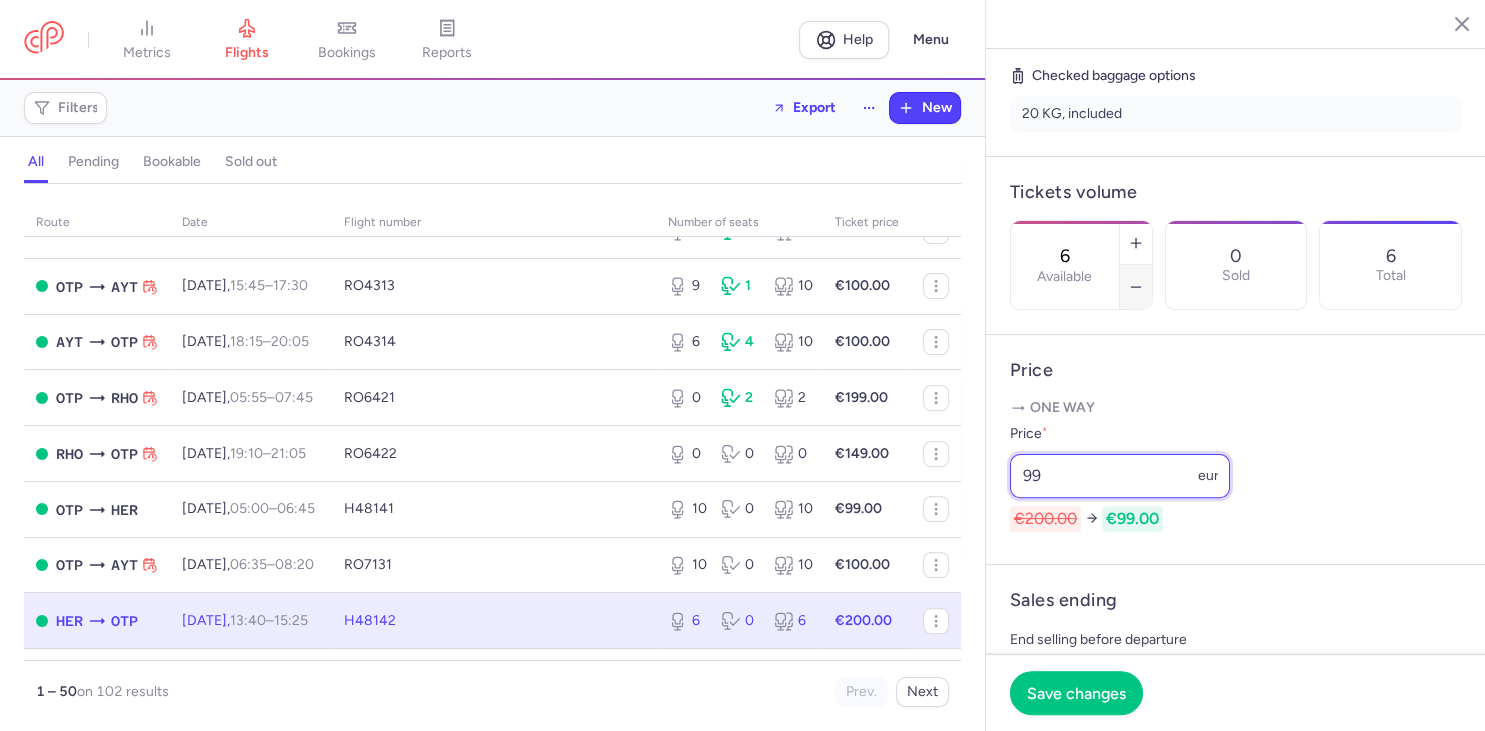 type on "99" 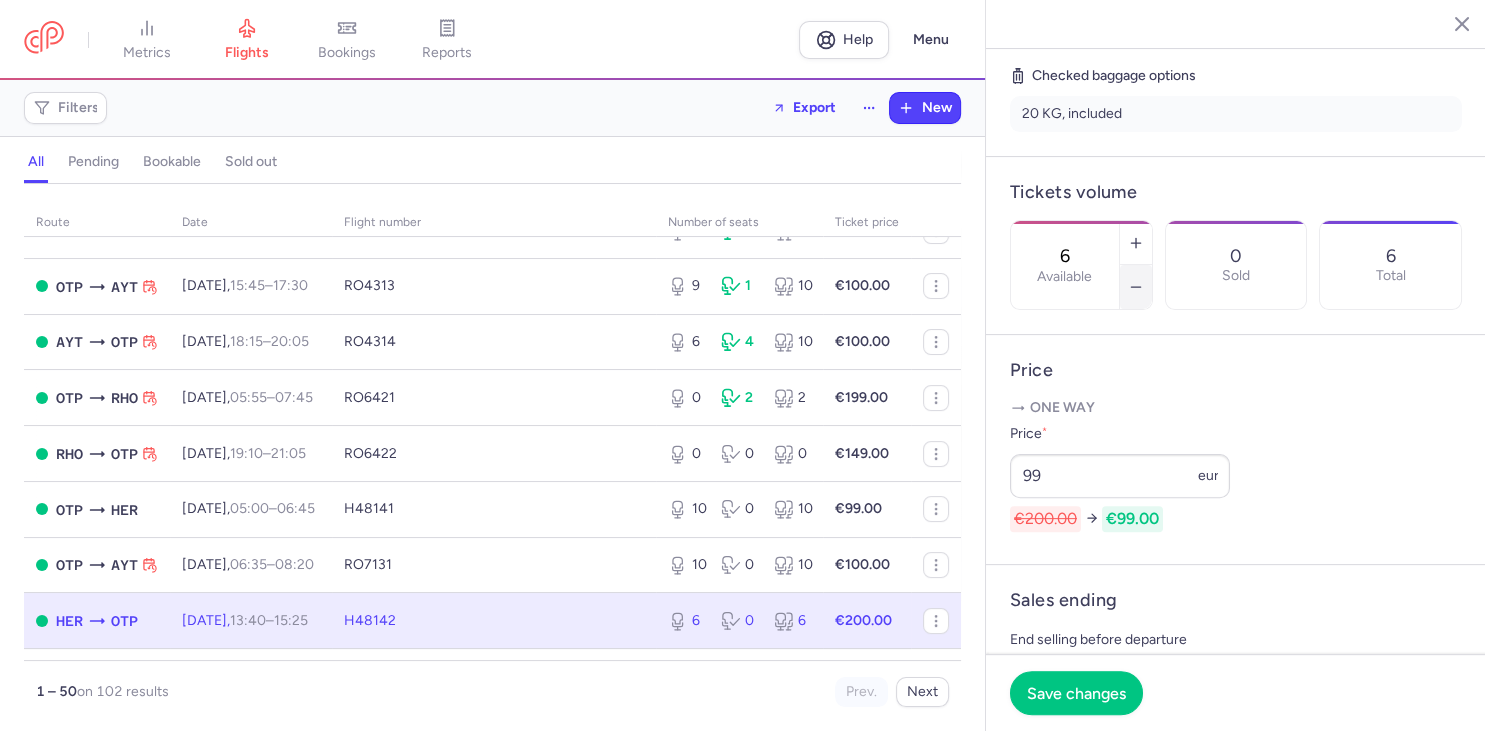 click 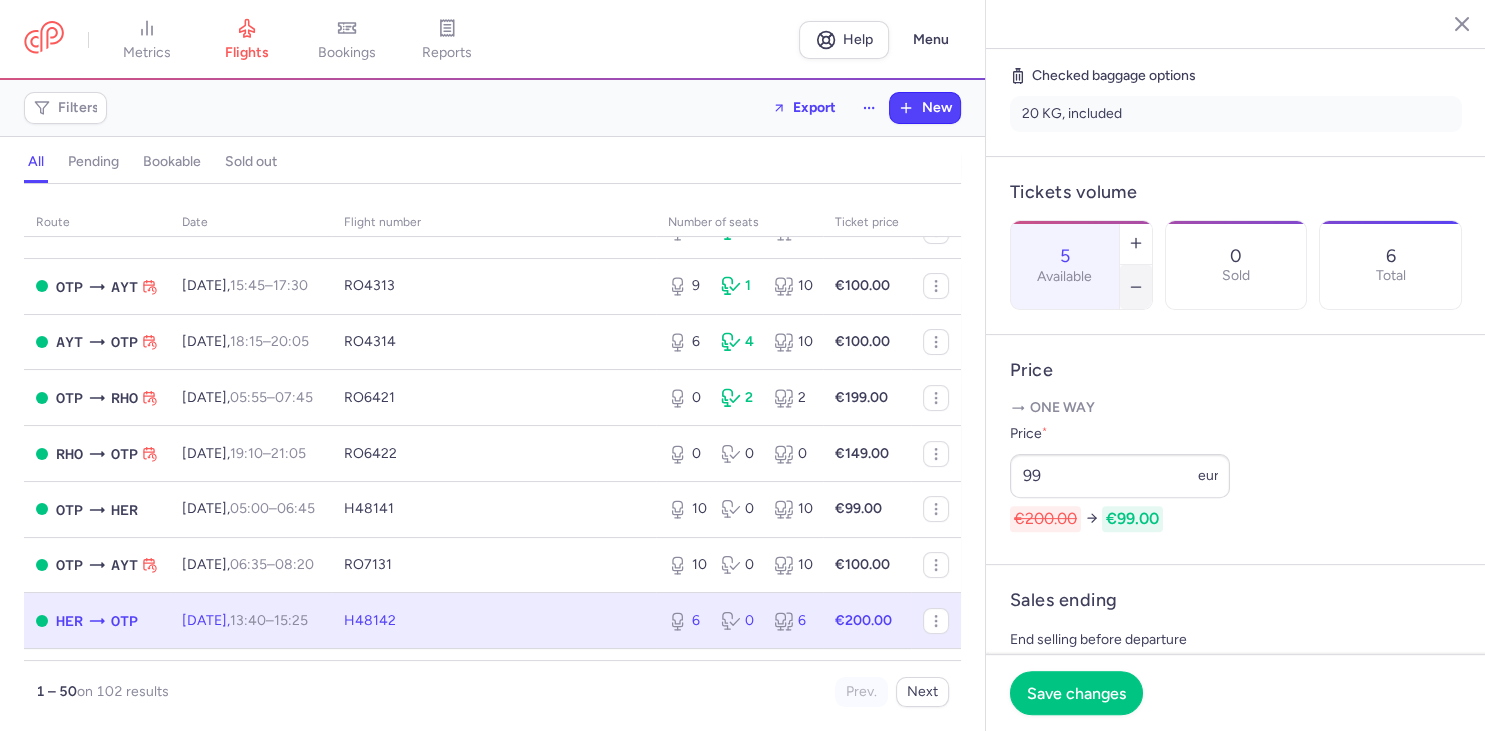 click 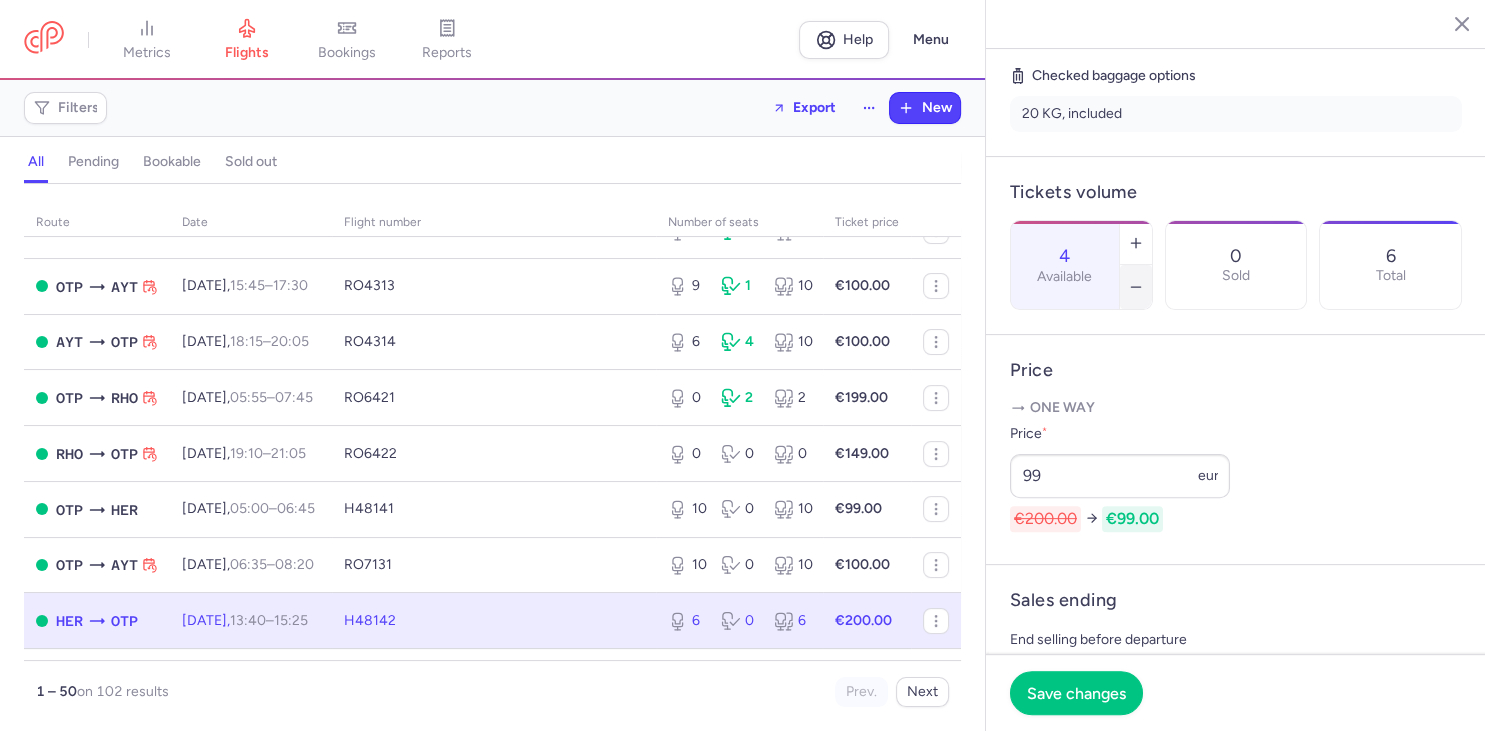 click 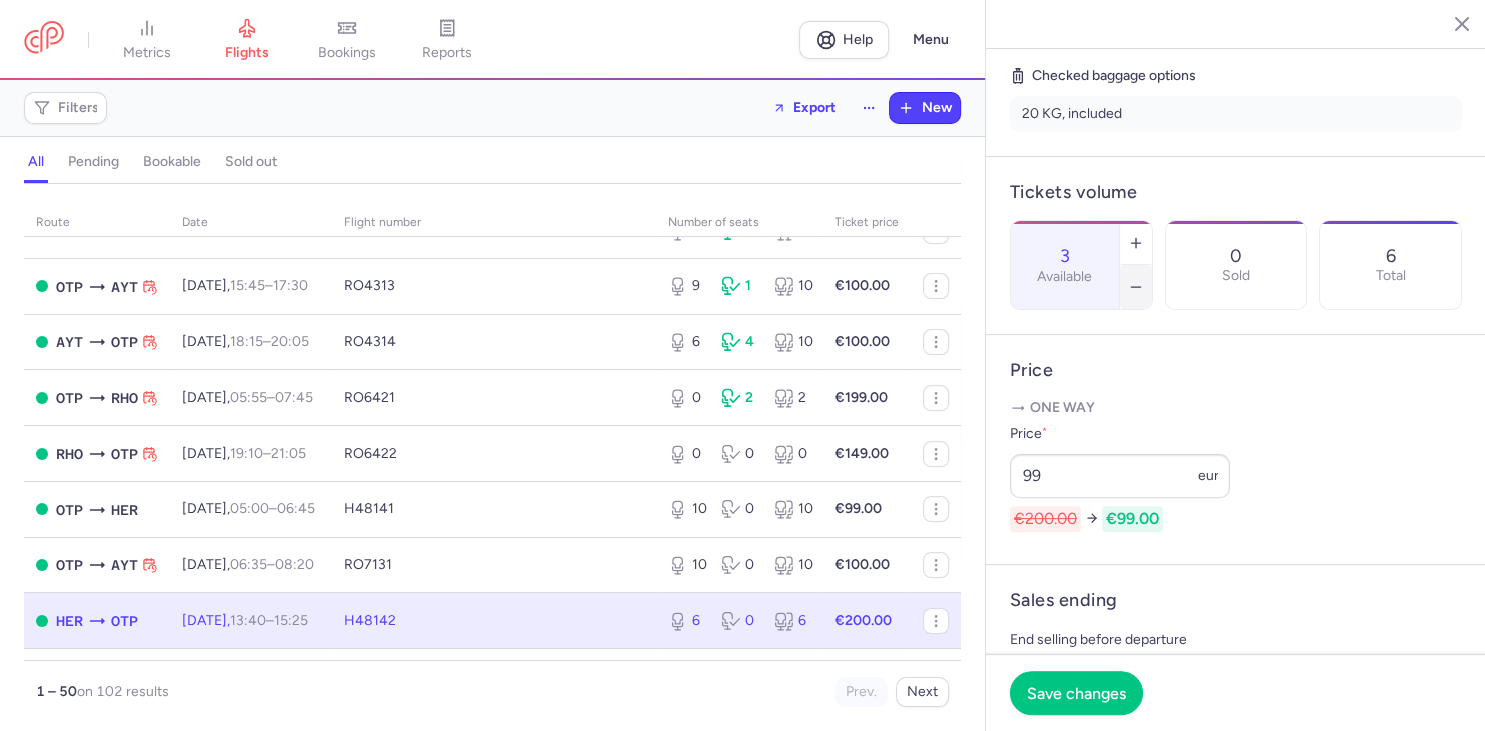 click 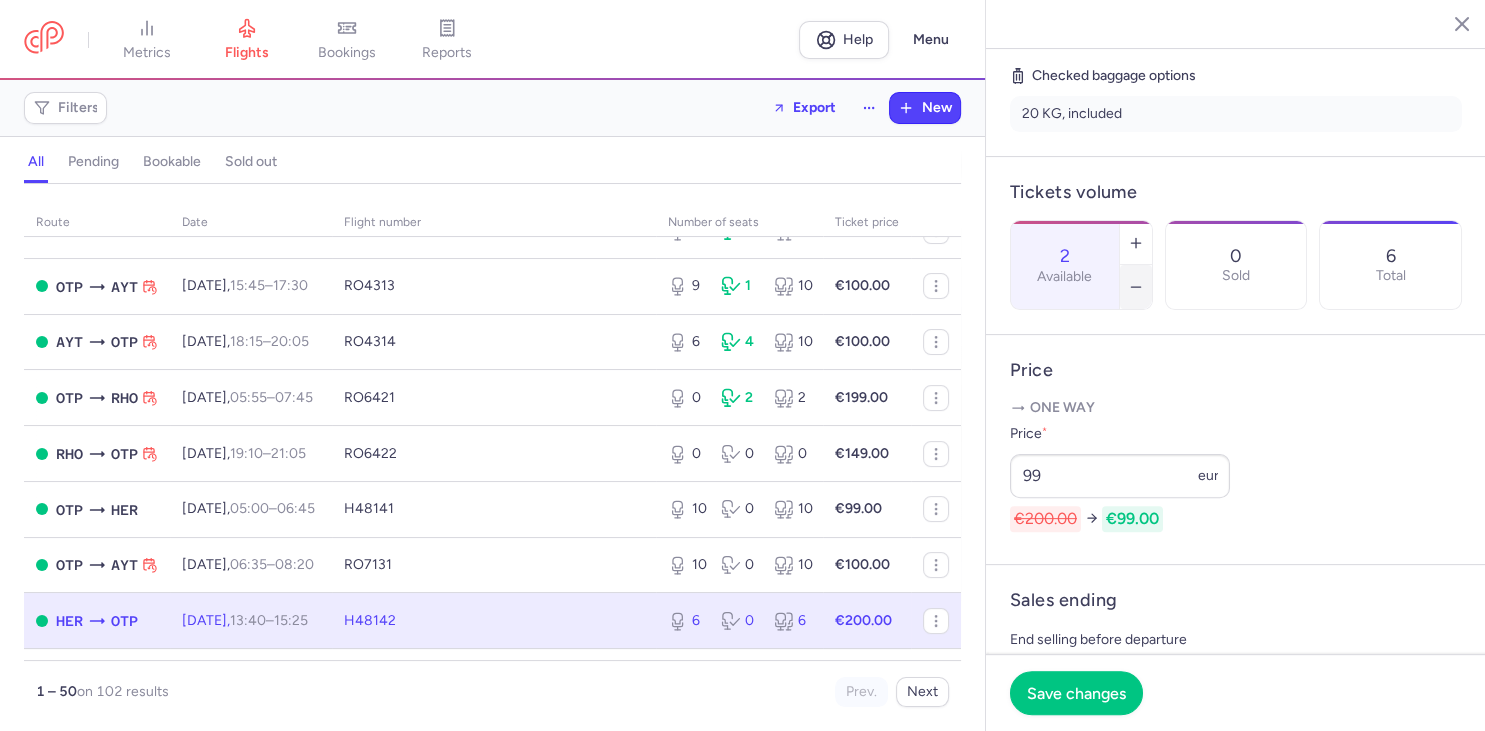 click 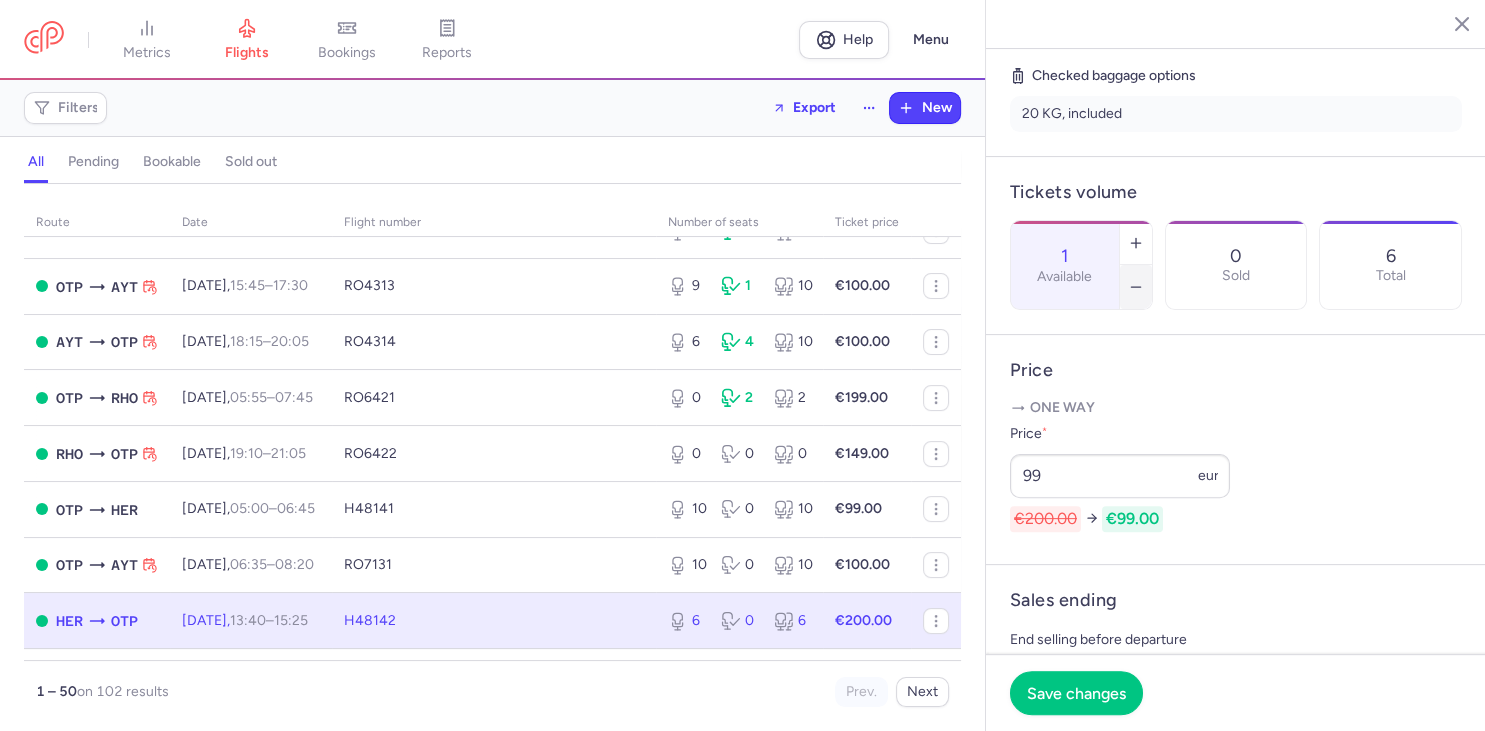 click 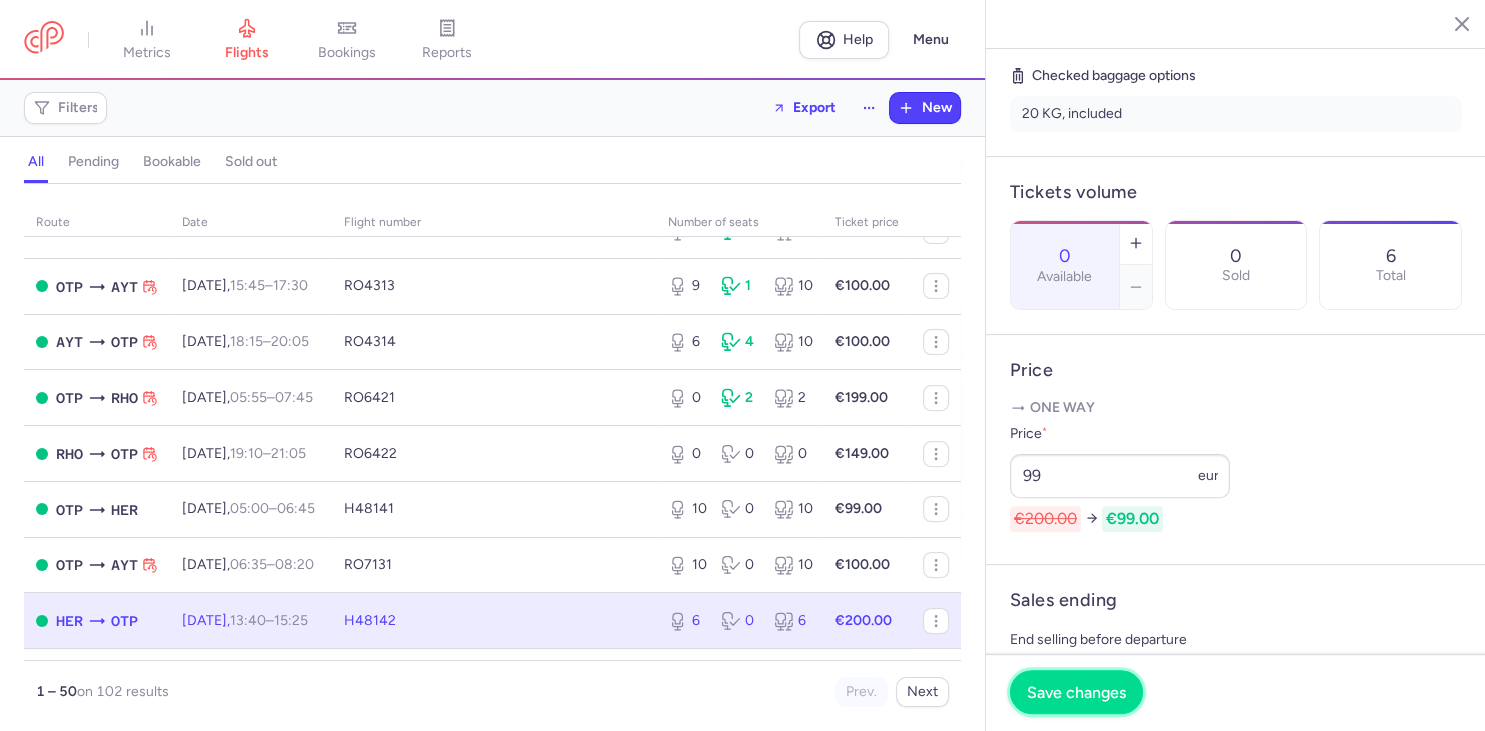click on "Save changes" at bounding box center (1076, 692) 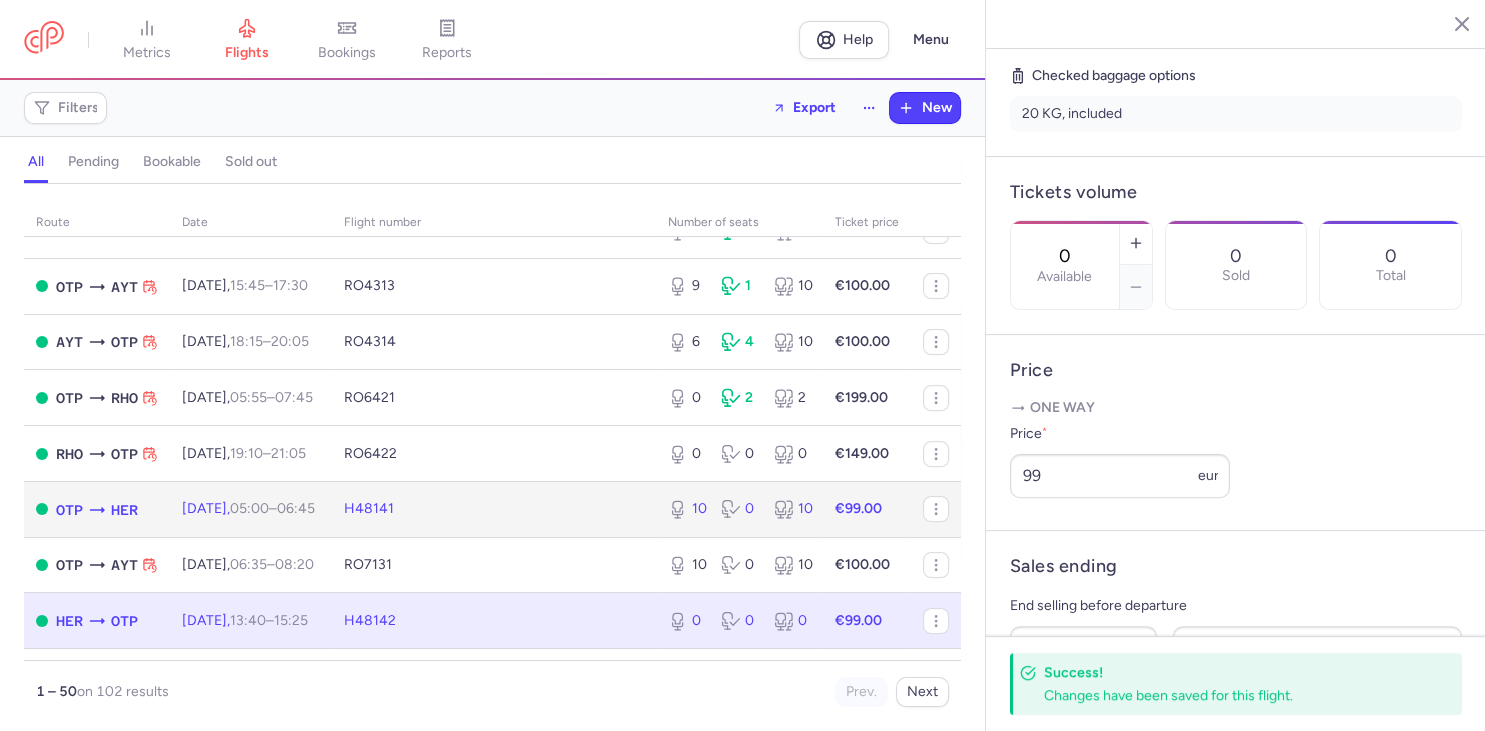 click on "H48141" at bounding box center (494, 509) 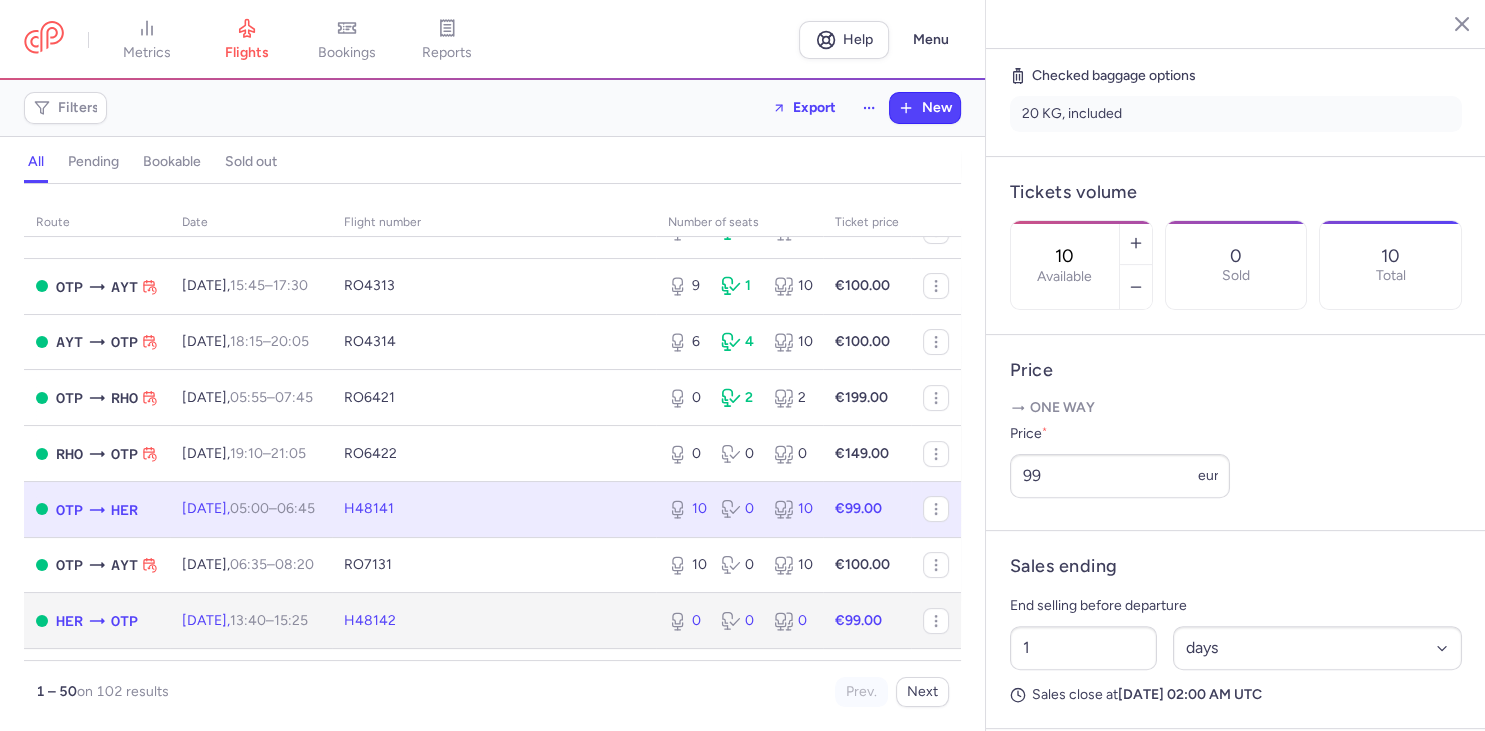 click on "H48142" at bounding box center [494, 621] 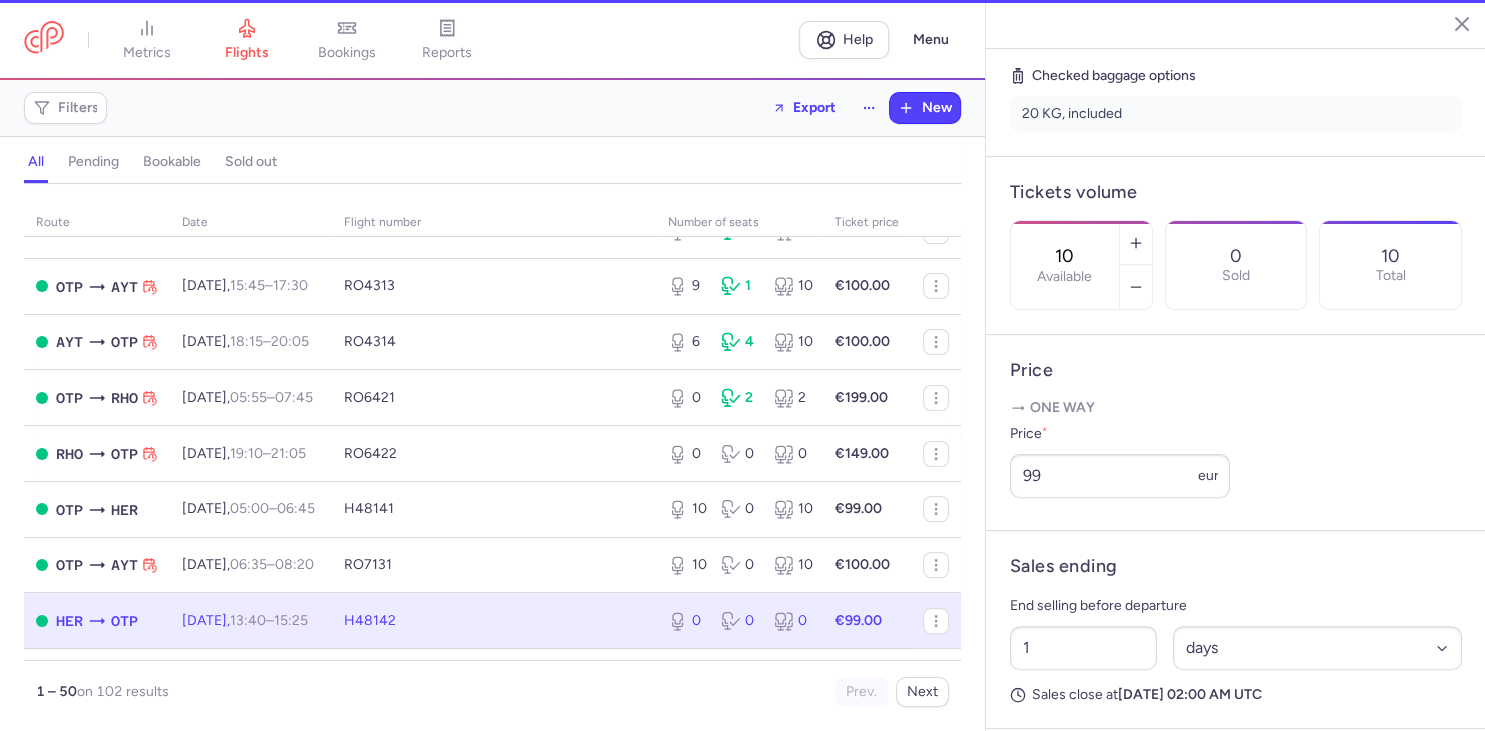 type on "0" 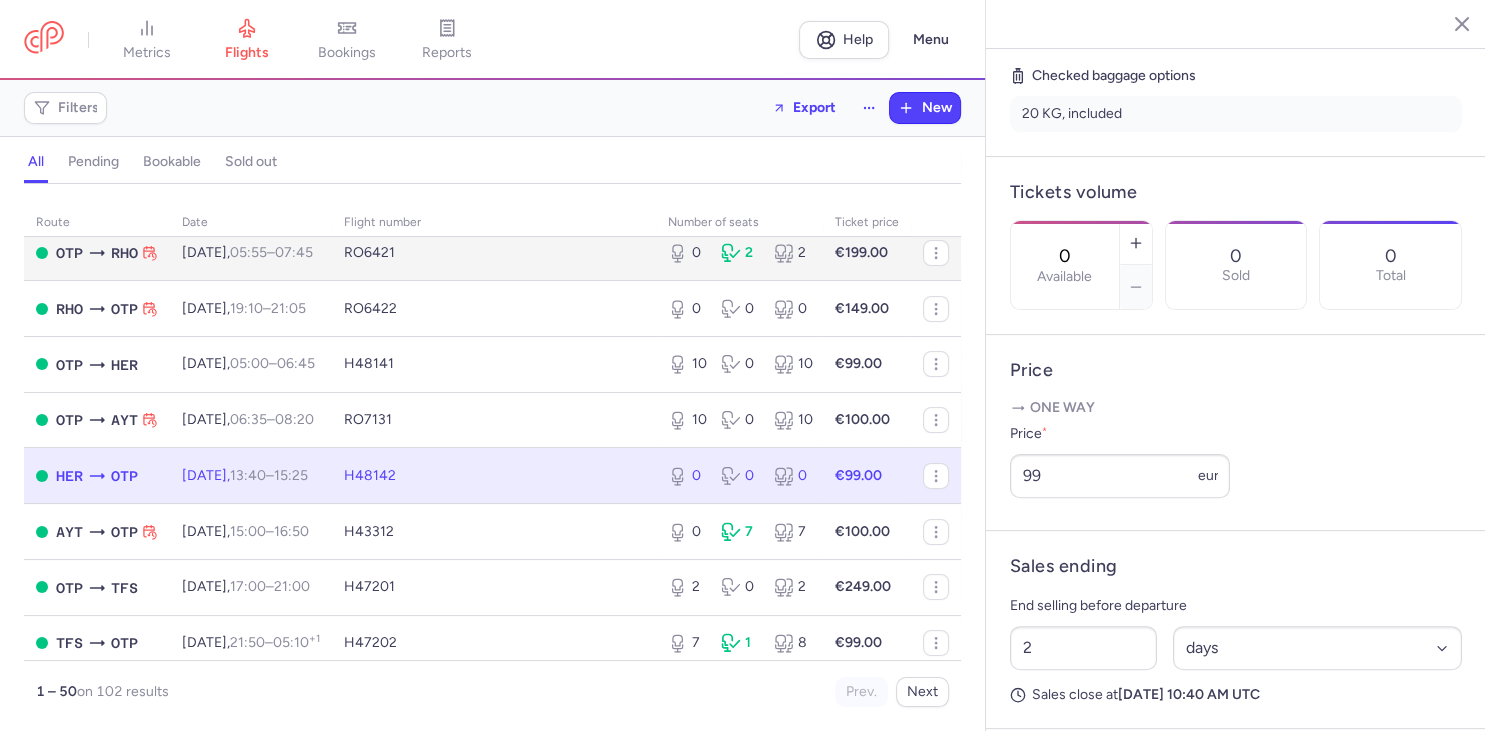 scroll, scrollTop: 576, scrollLeft: 0, axis: vertical 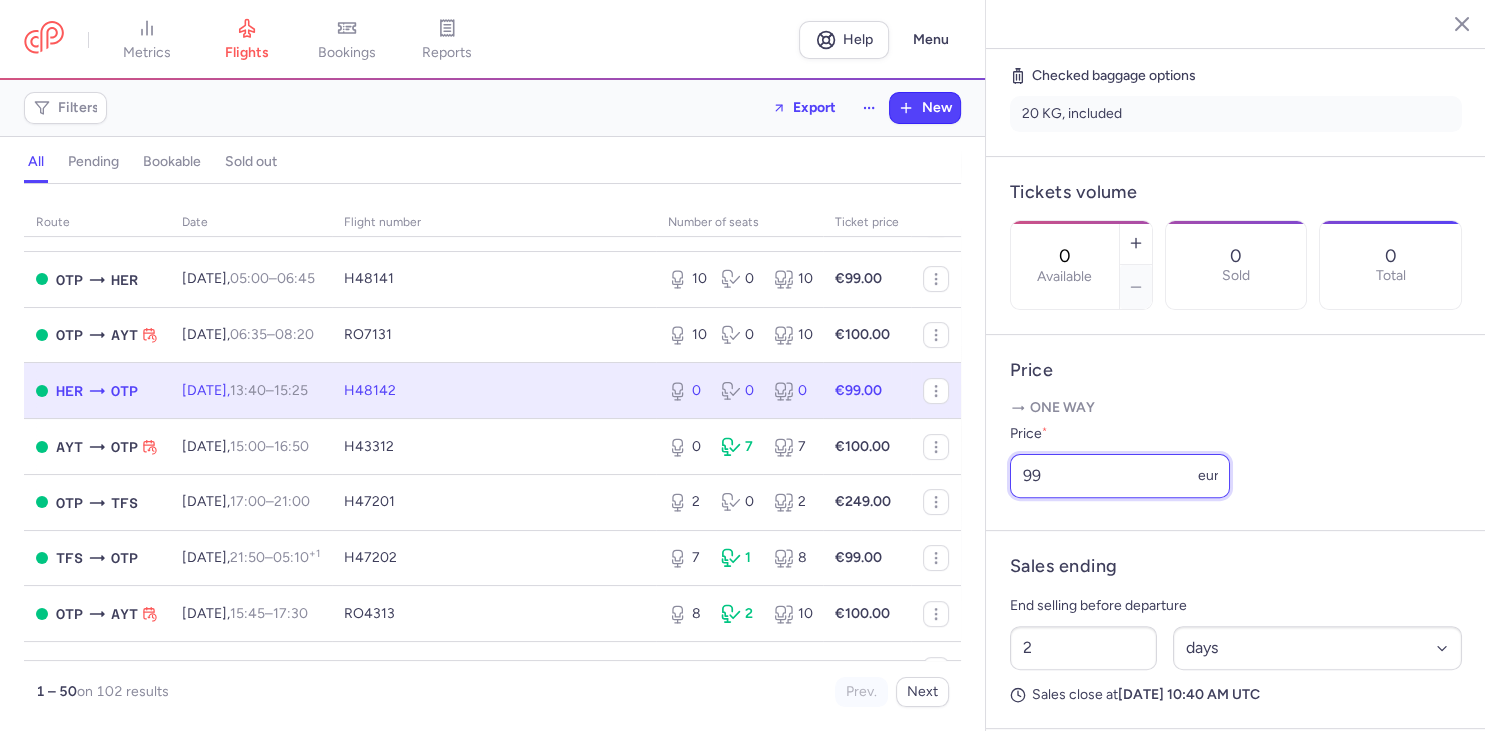 drag, startPoint x: 1049, startPoint y: 436, endPoint x: 970, endPoint y: 439, distance: 79.05694 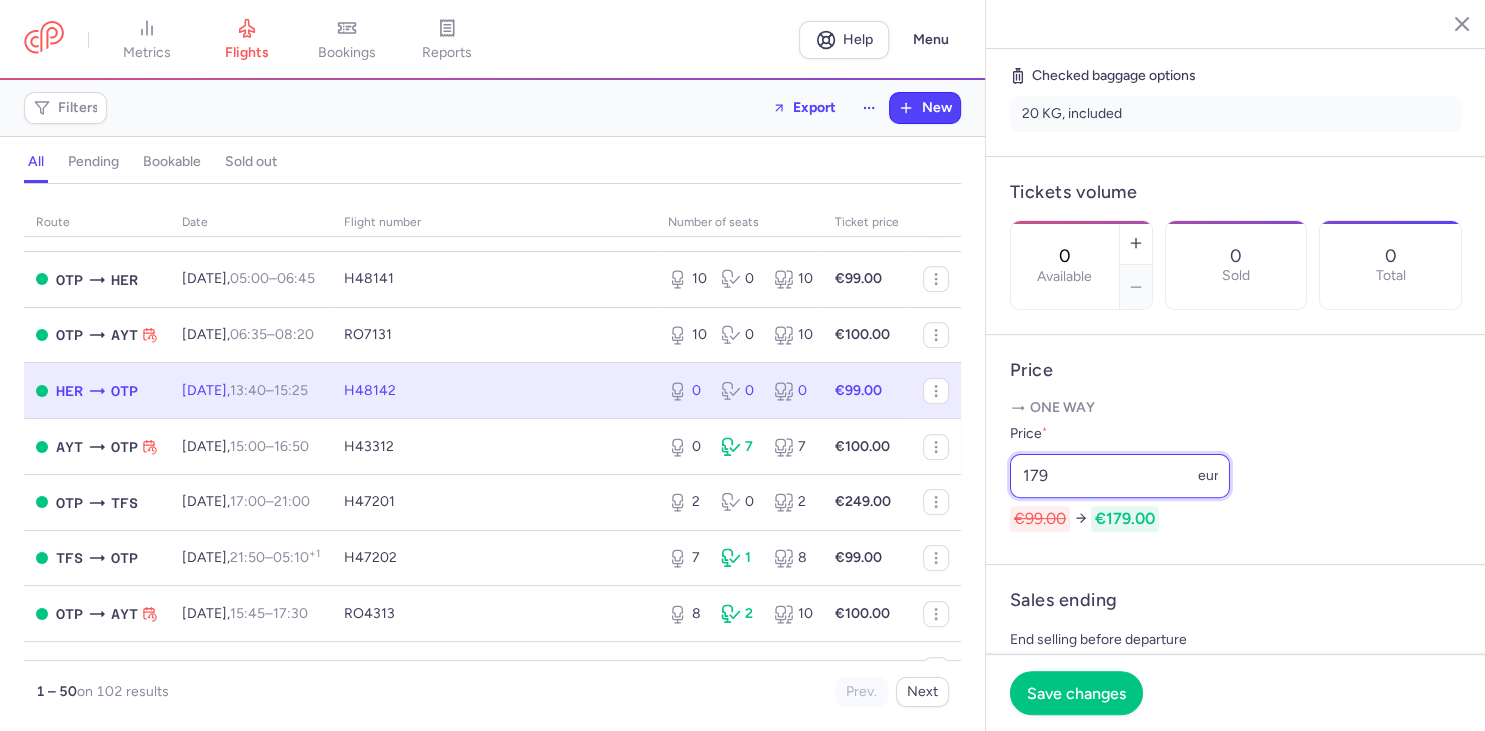 drag, startPoint x: 1057, startPoint y: 421, endPoint x: 1004, endPoint y: 425, distance: 53.15073 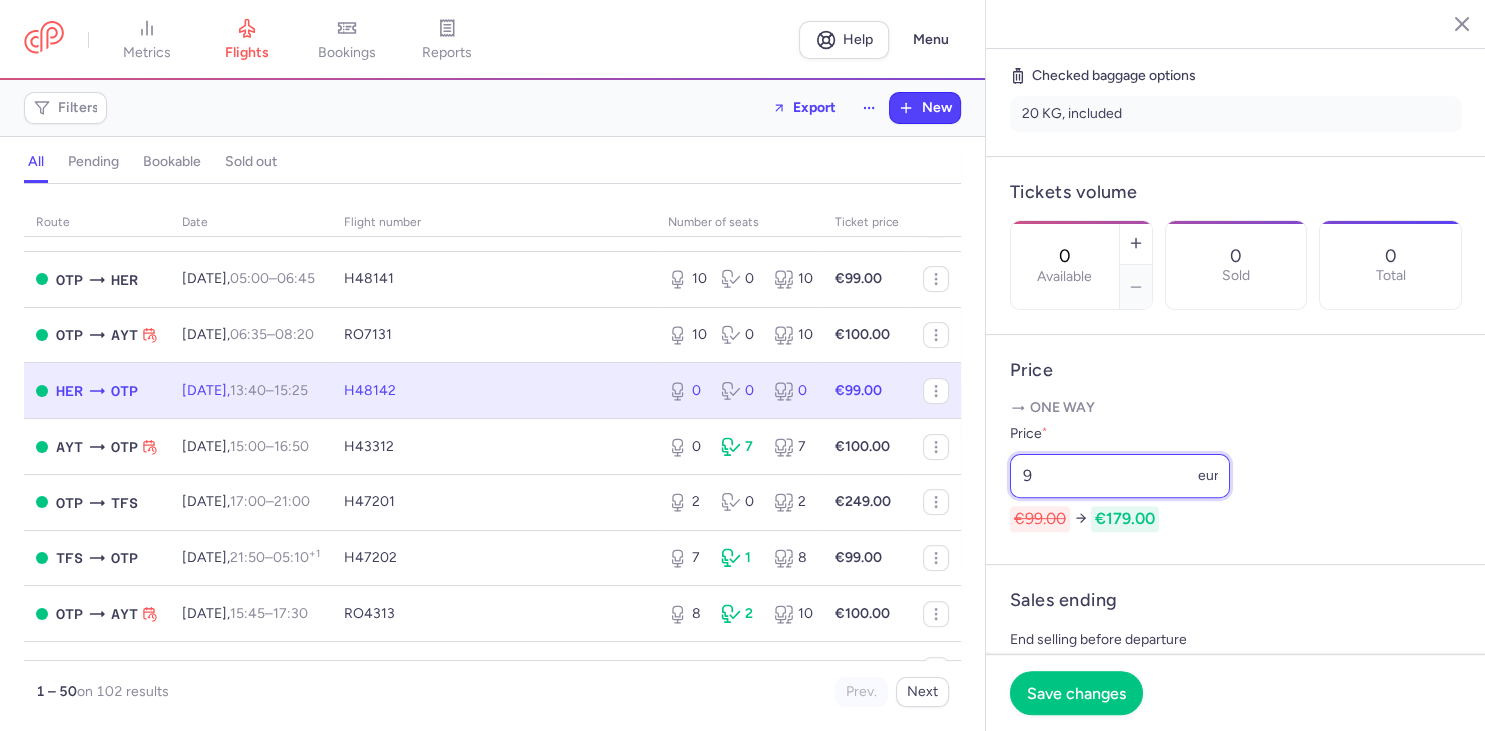 type on "99" 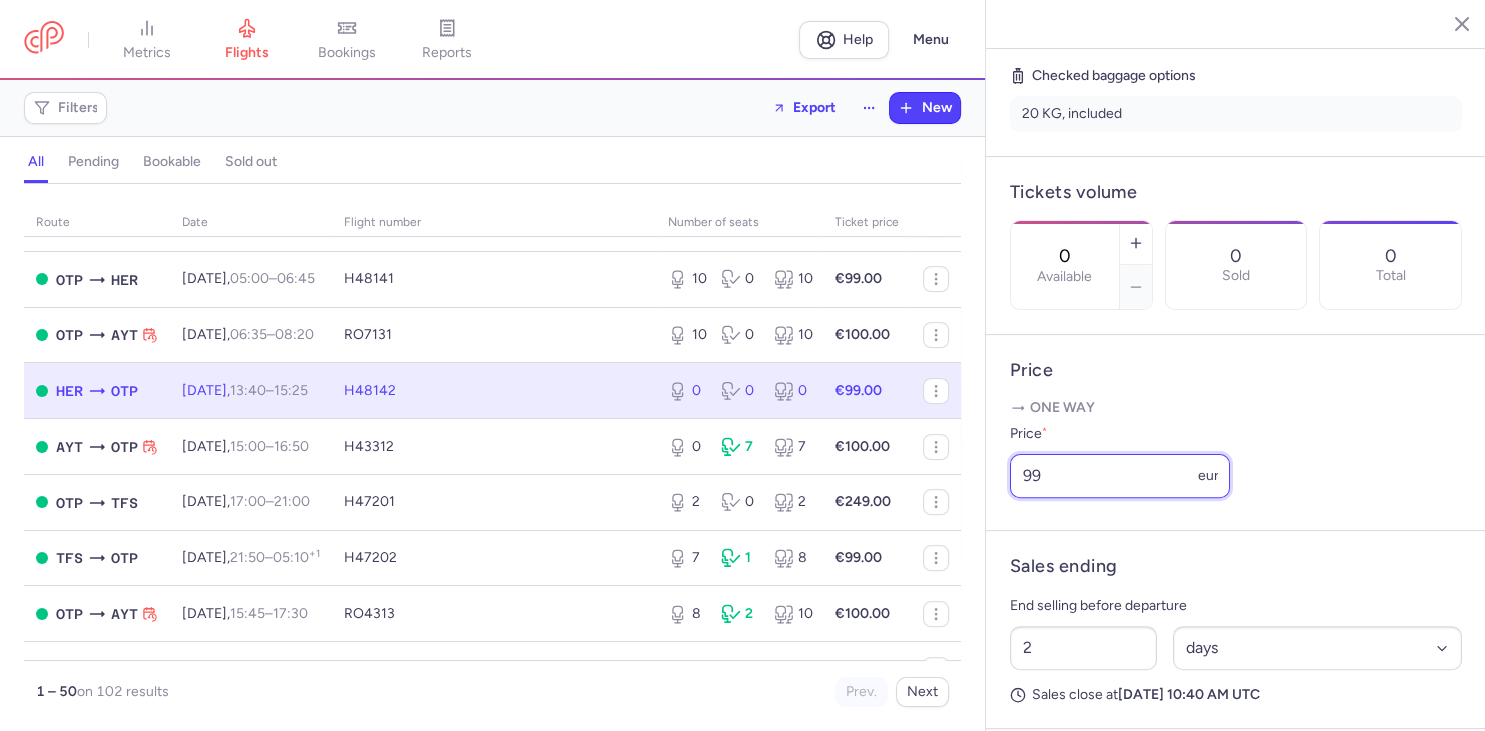 scroll, scrollTop: 546, scrollLeft: 0, axis: vertical 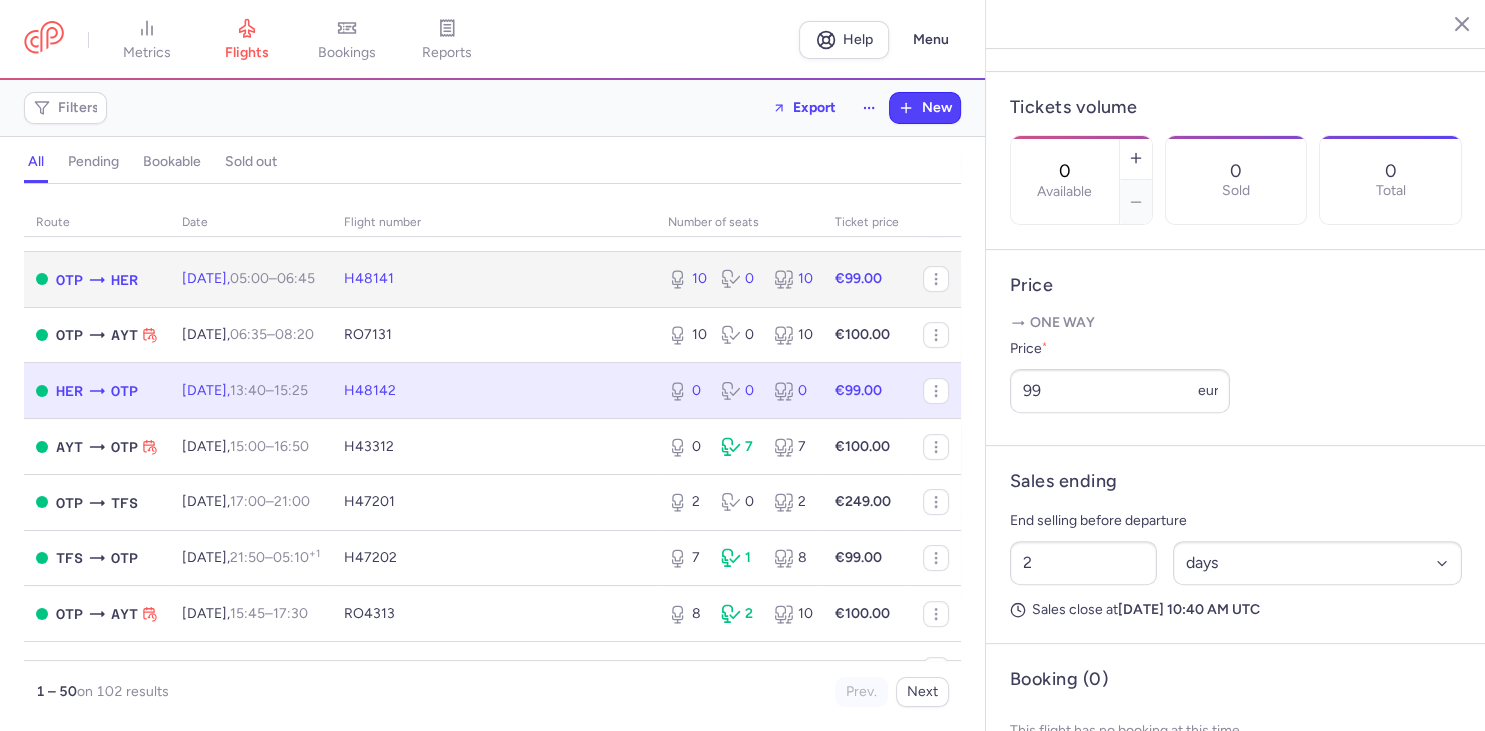click on "H48141" at bounding box center (494, 279) 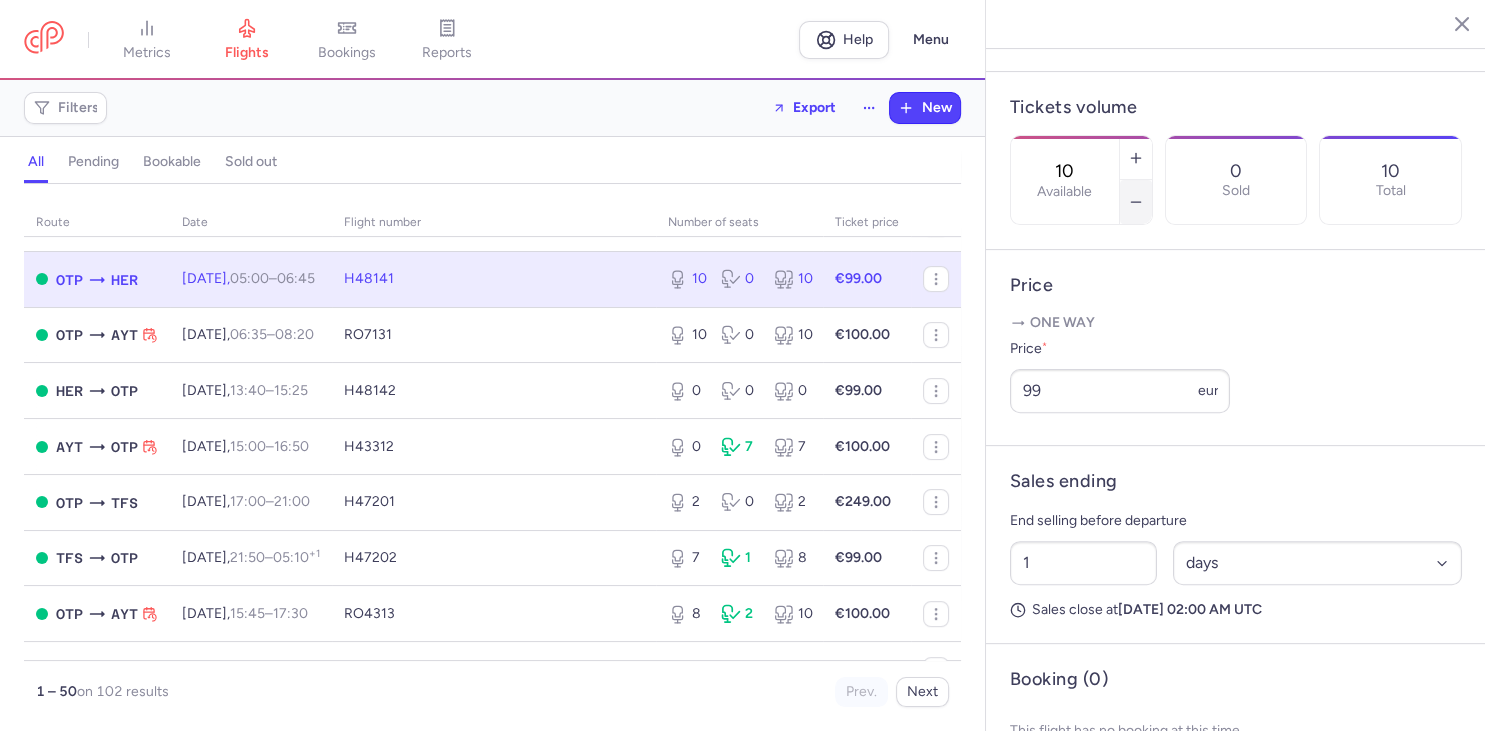 click 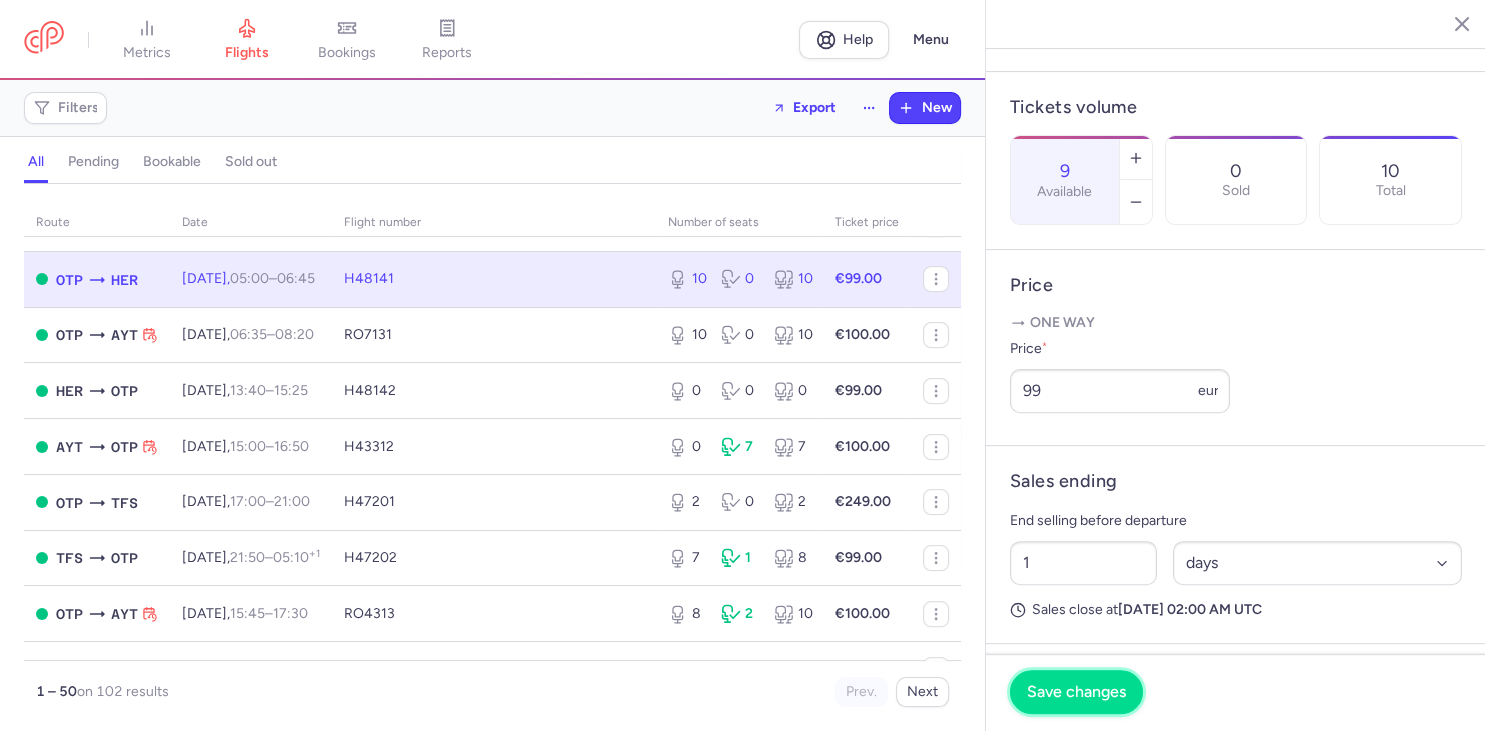 click on "Save changes" at bounding box center (1076, 692) 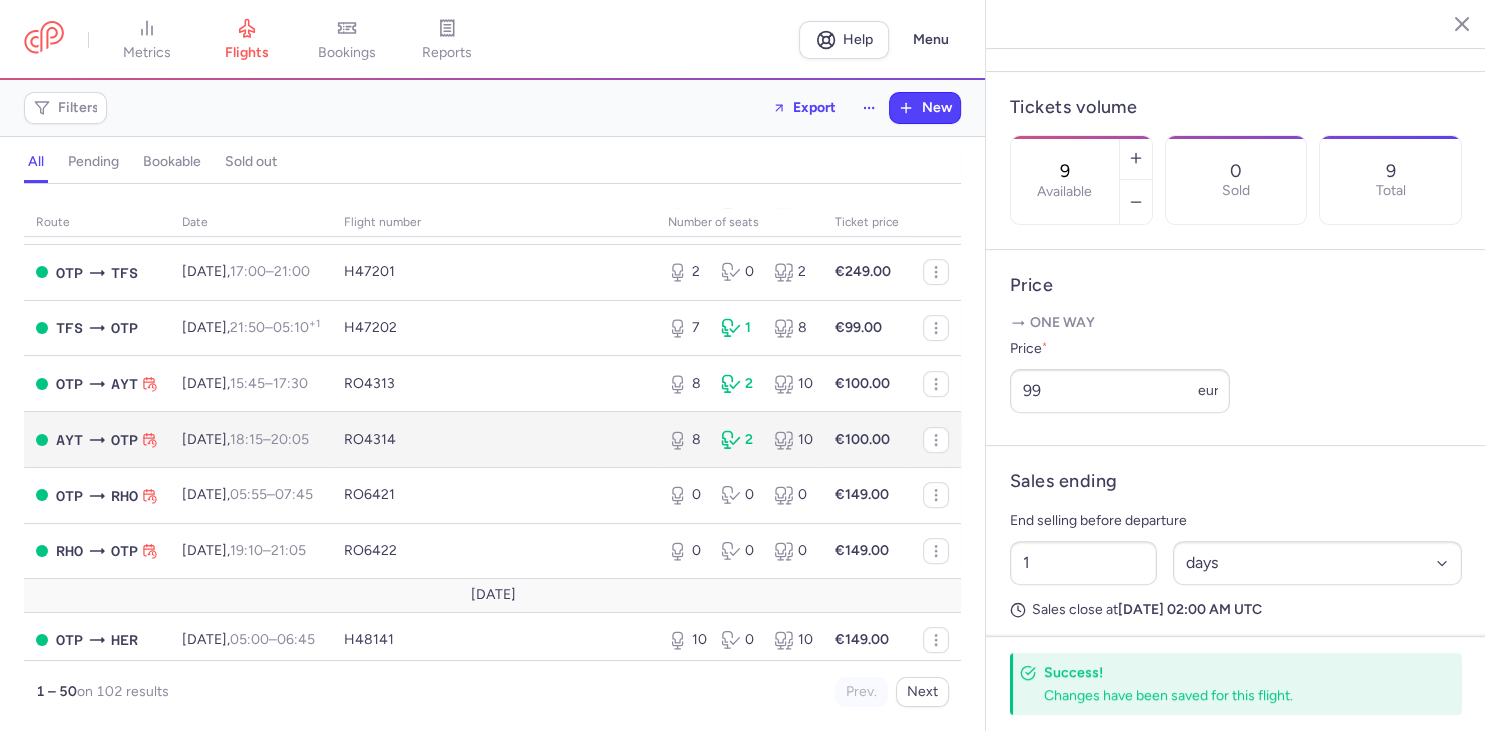 scroll, scrollTop: 1037, scrollLeft: 0, axis: vertical 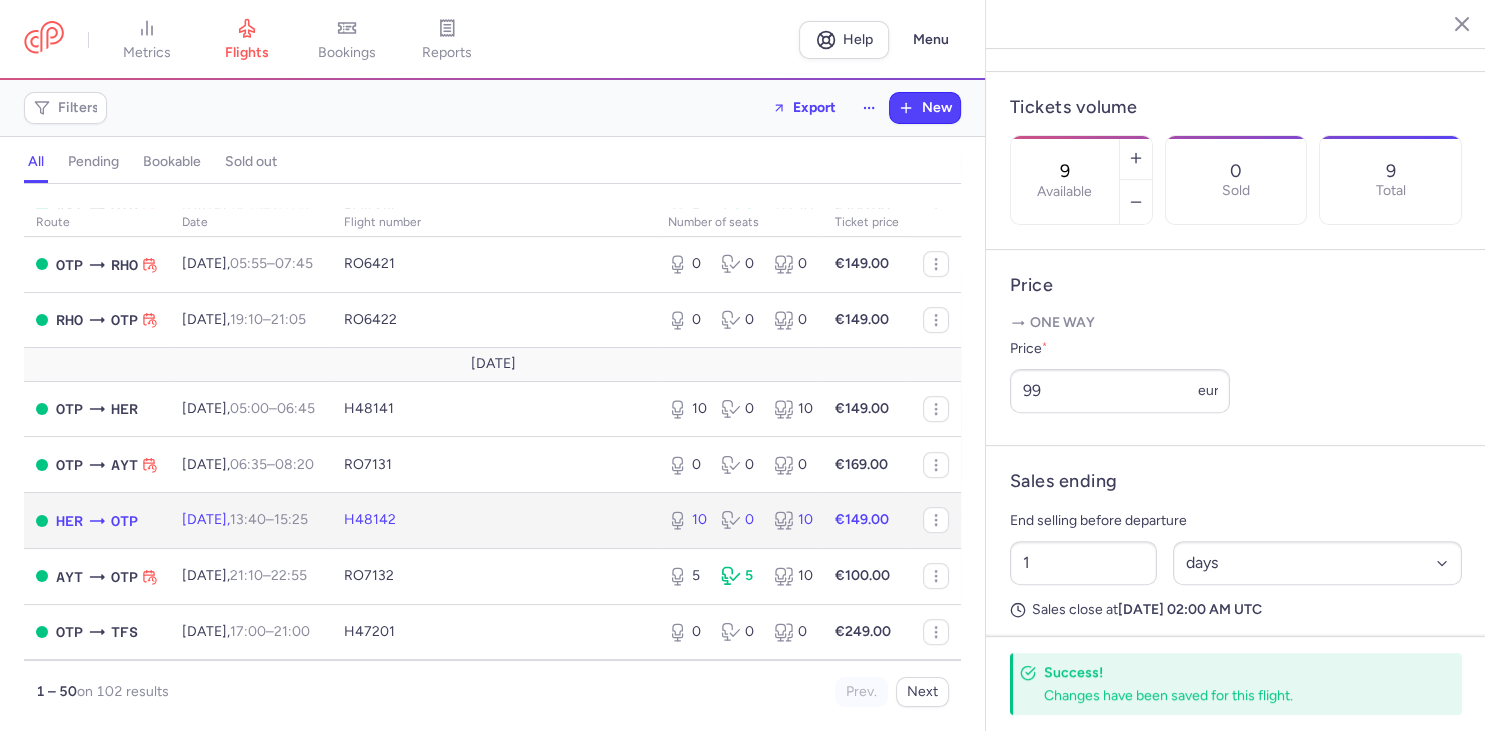 click on "H48142" at bounding box center (494, 521) 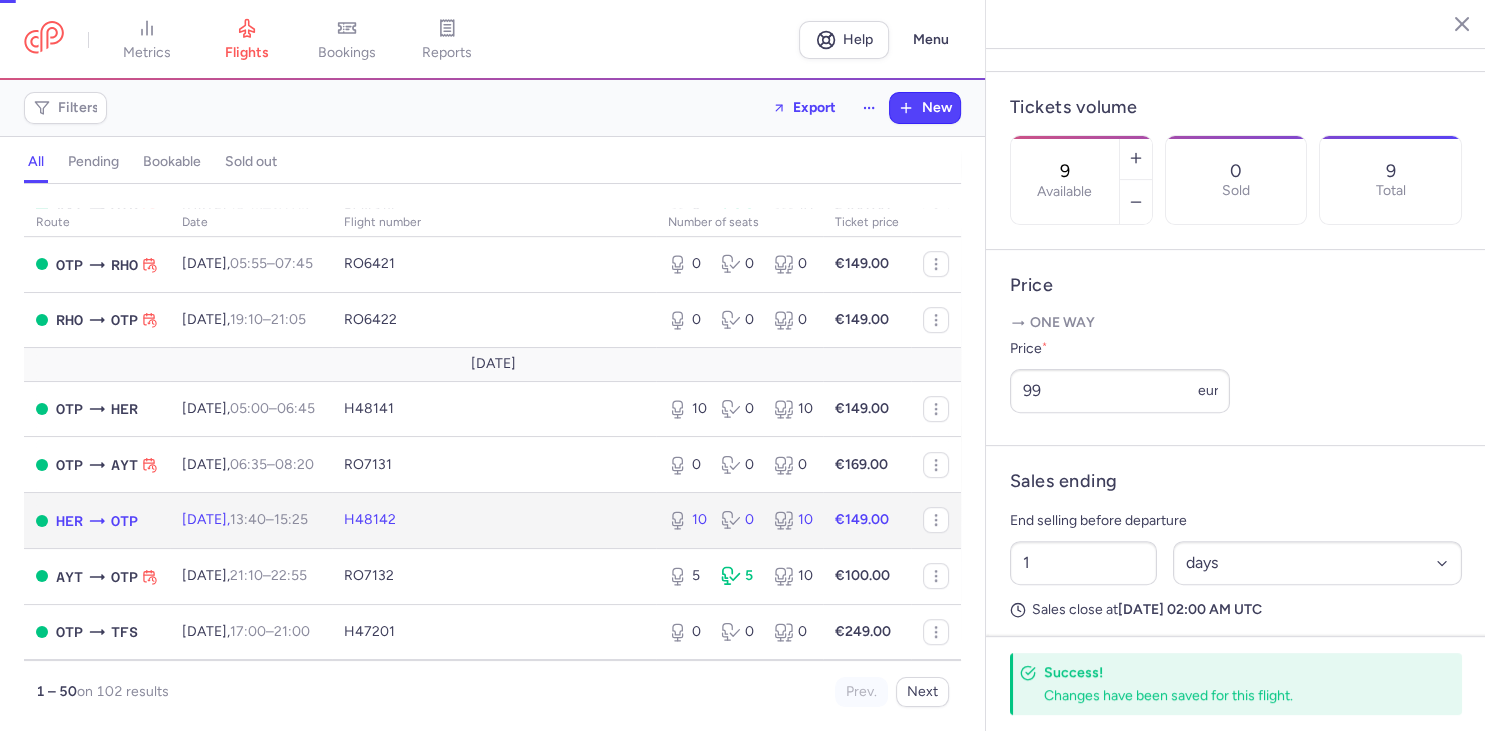 type on "10" 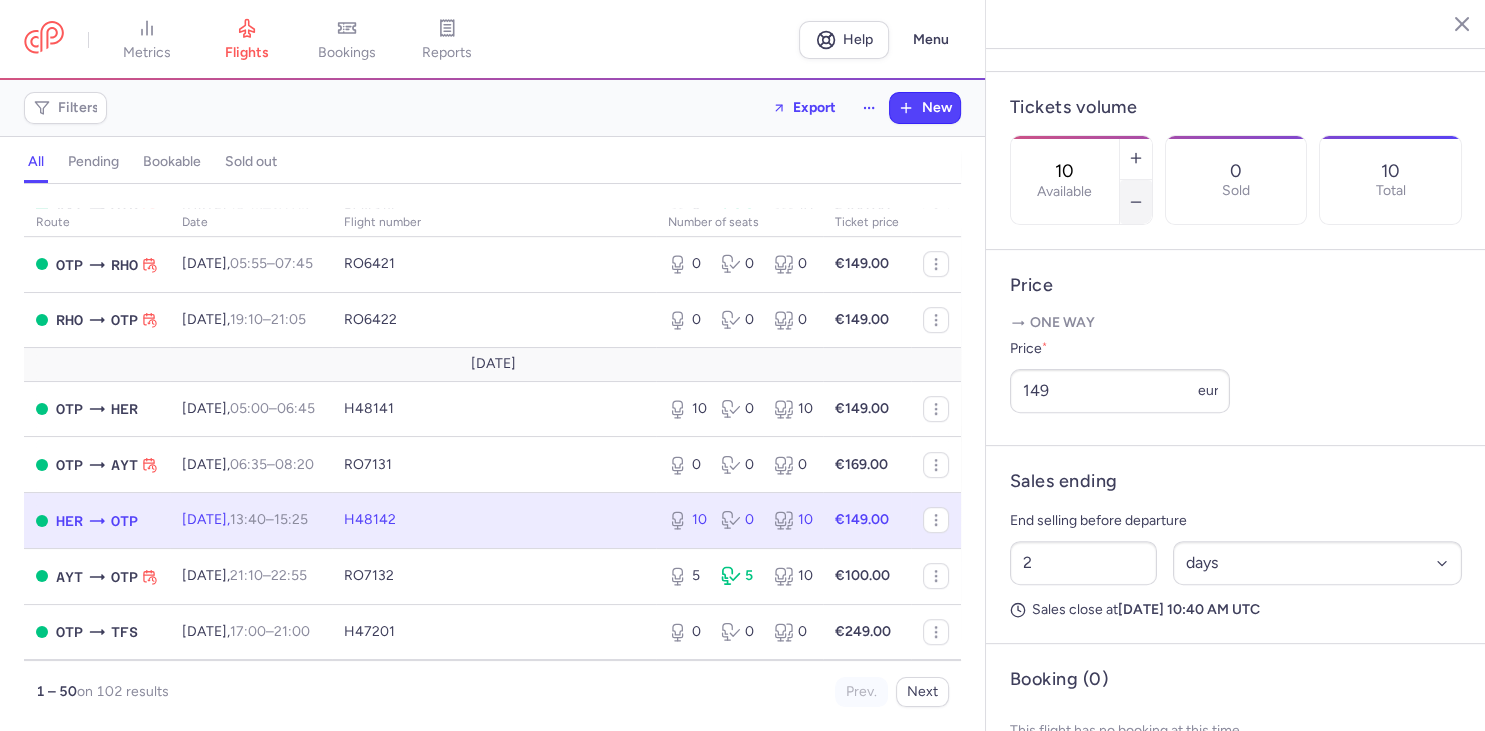 click at bounding box center (1136, 202) 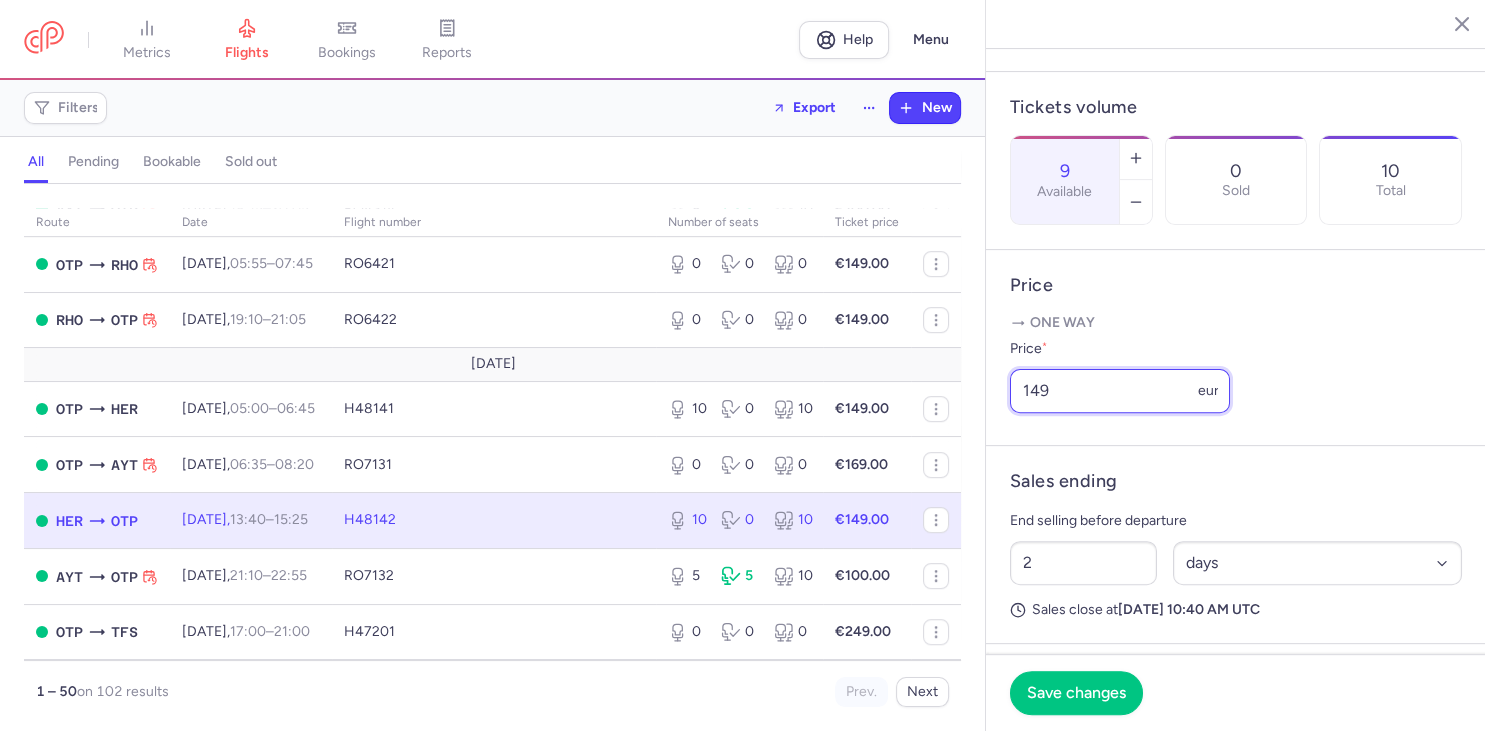 drag, startPoint x: 985, startPoint y: 352, endPoint x: 894, endPoint y: 354, distance: 91.02197 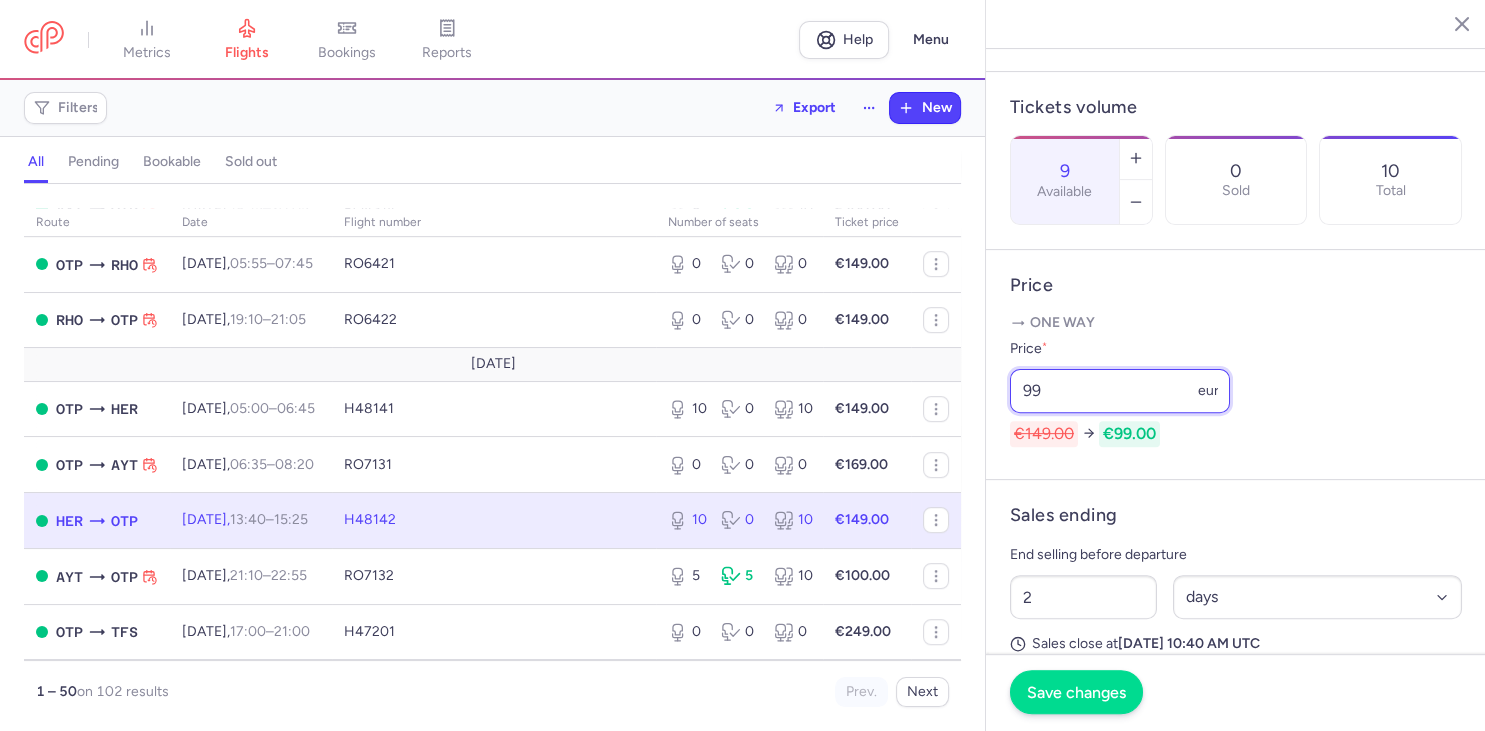 type on "99" 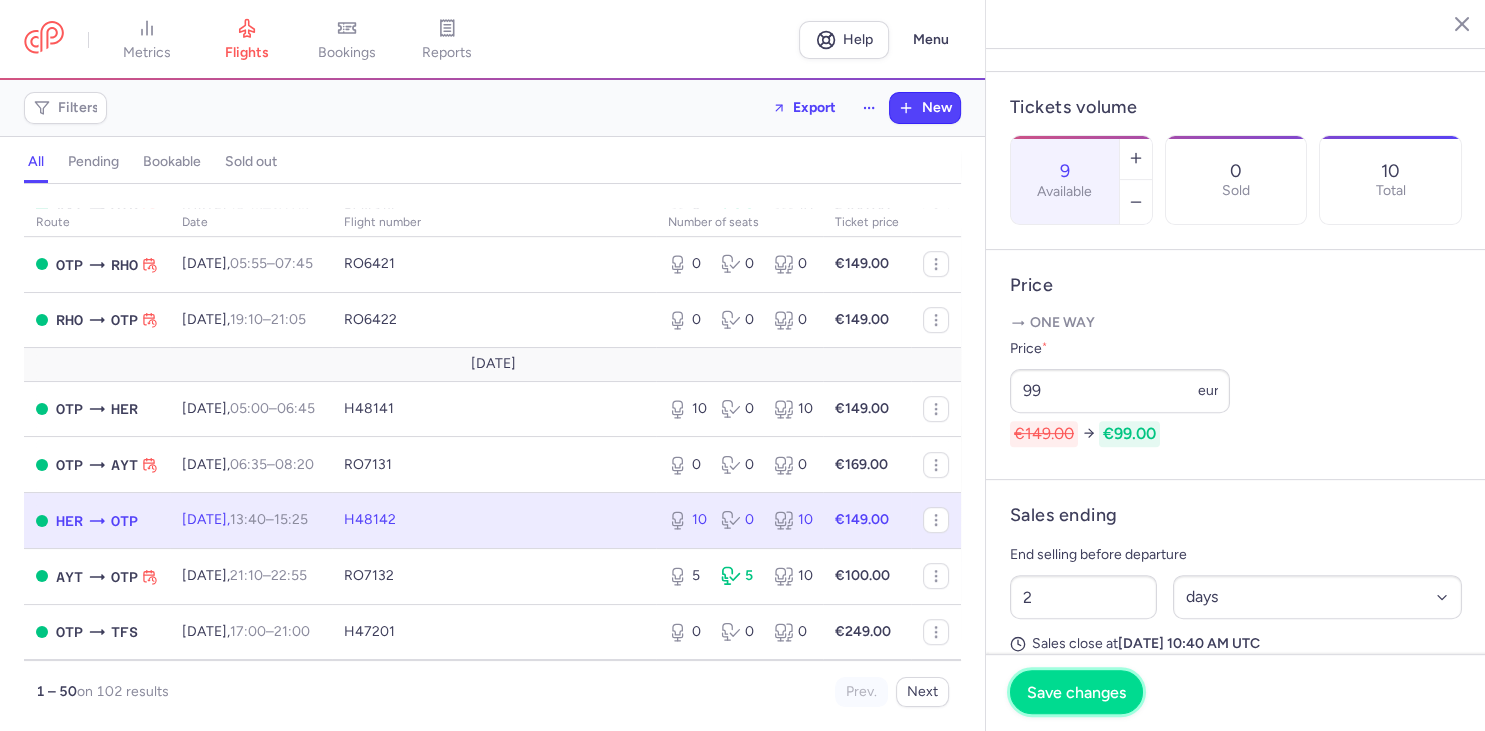 click on "Save changes" at bounding box center (1076, 692) 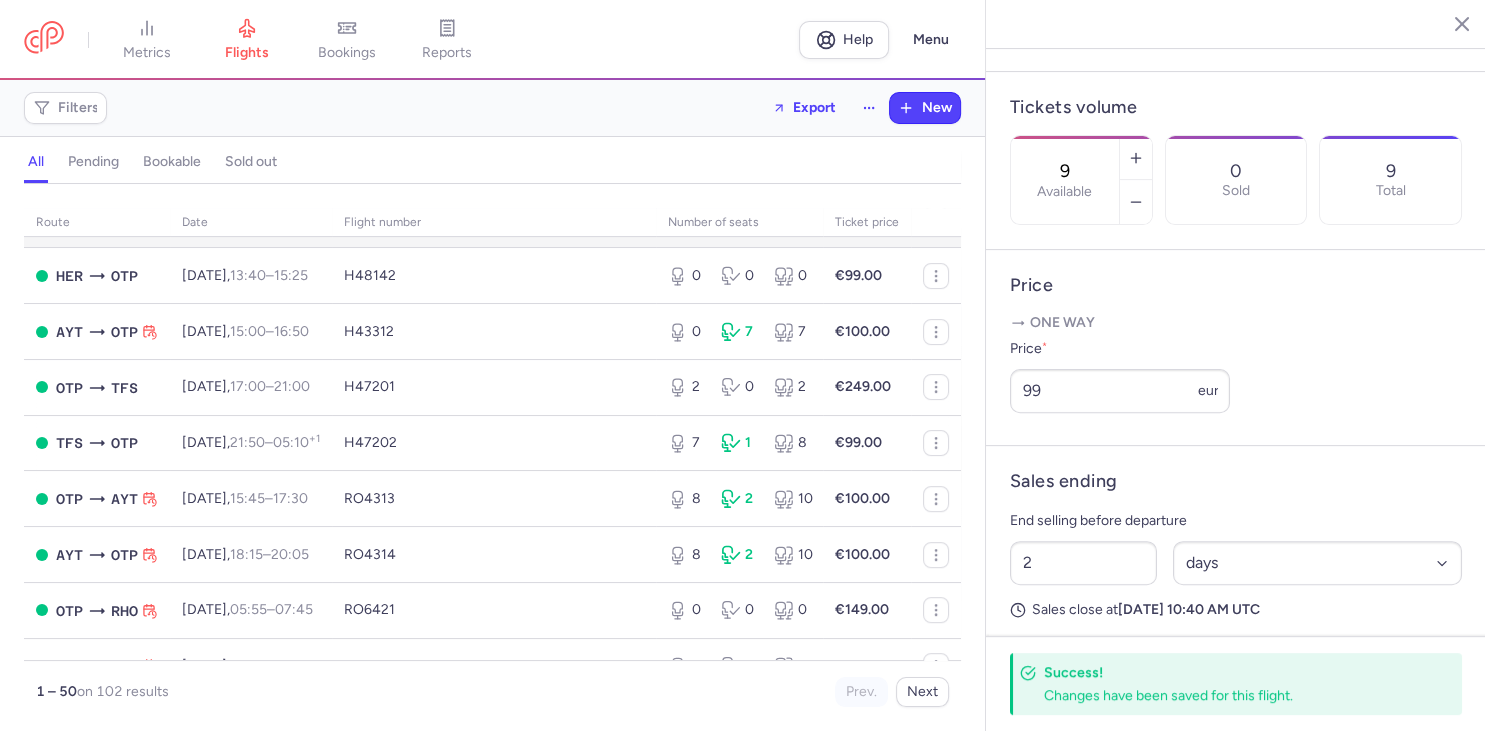 scroll, scrollTop: 806, scrollLeft: 0, axis: vertical 